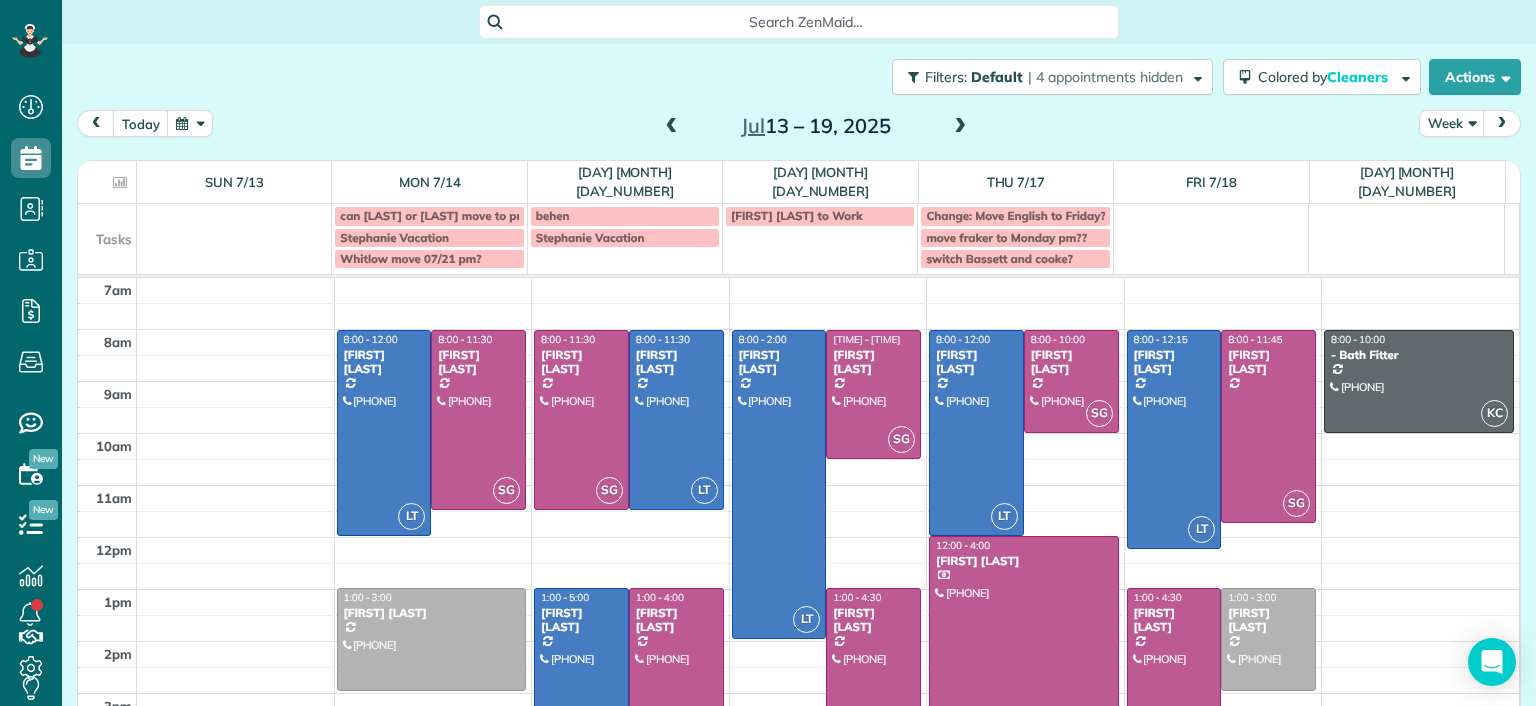 scroll, scrollTop: 0, scrollLeft: 0, axis: both 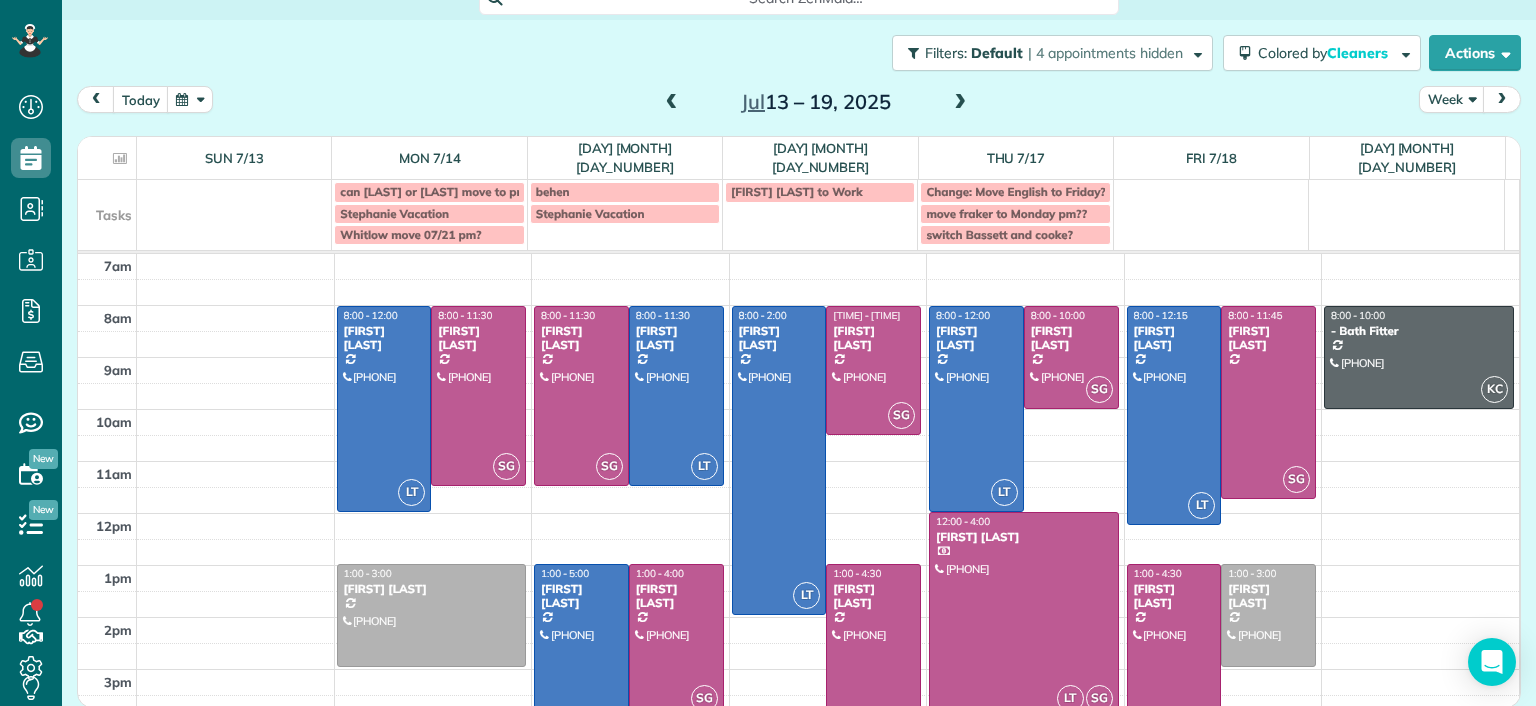 click at bounding box center [672, 103] 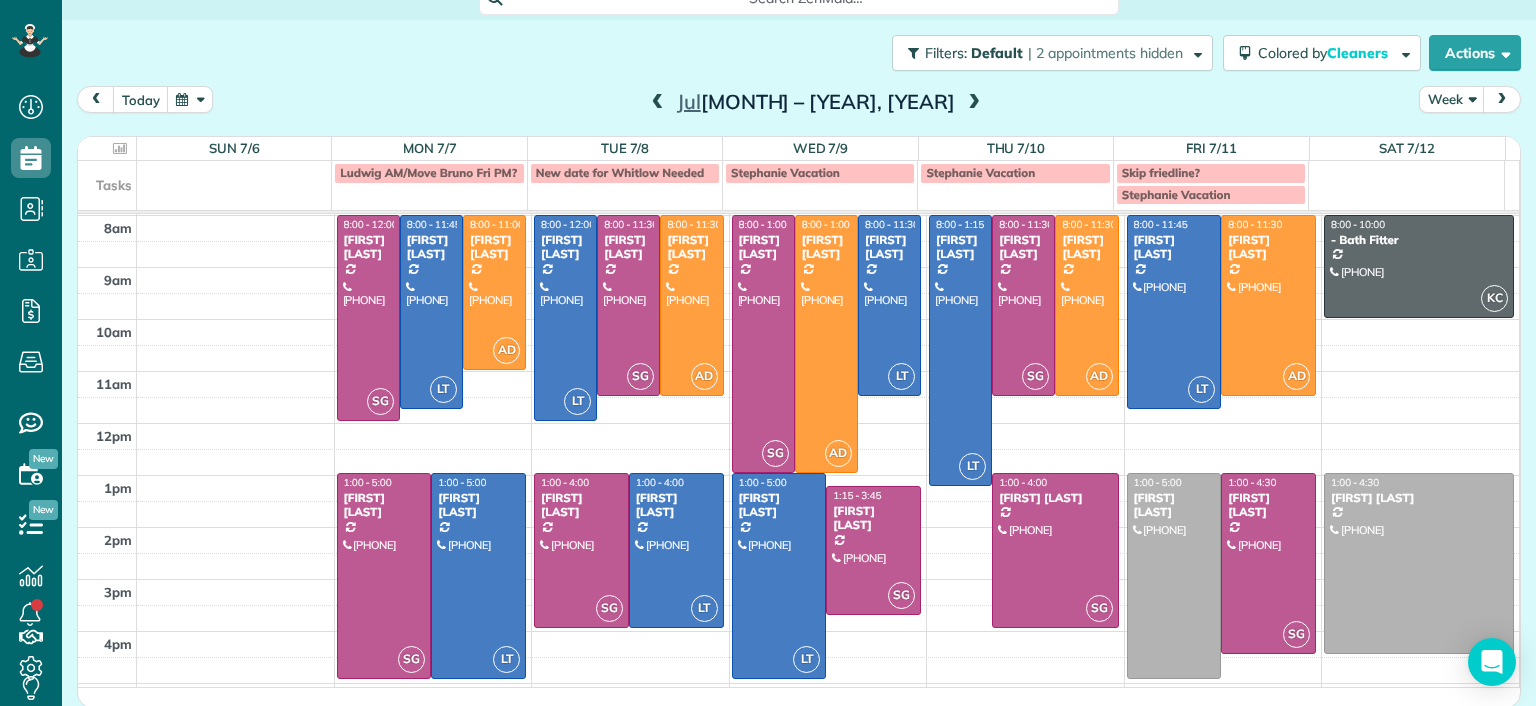 scroll, scrollTop: 93, scrollLeft: 0, axis: vertical 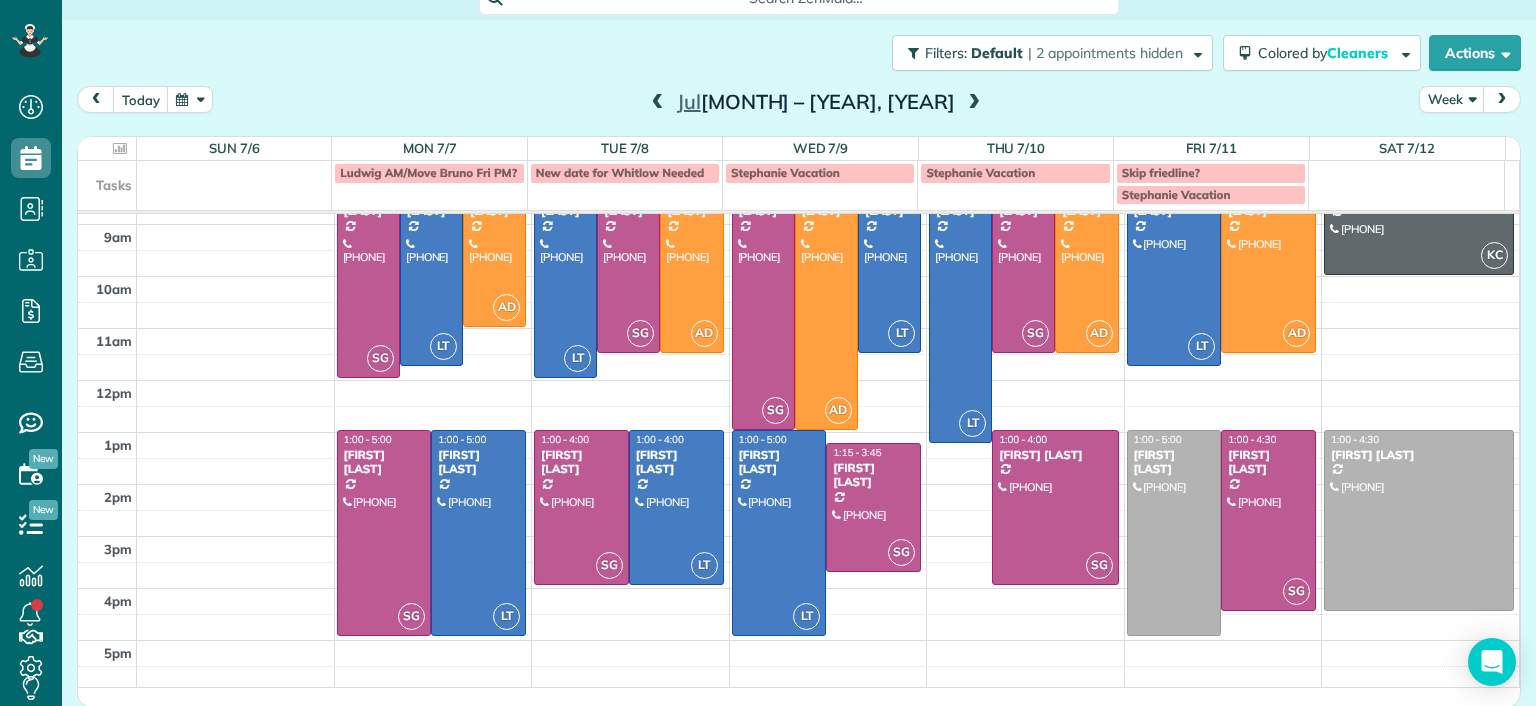 click at bounding box center (974, 103) 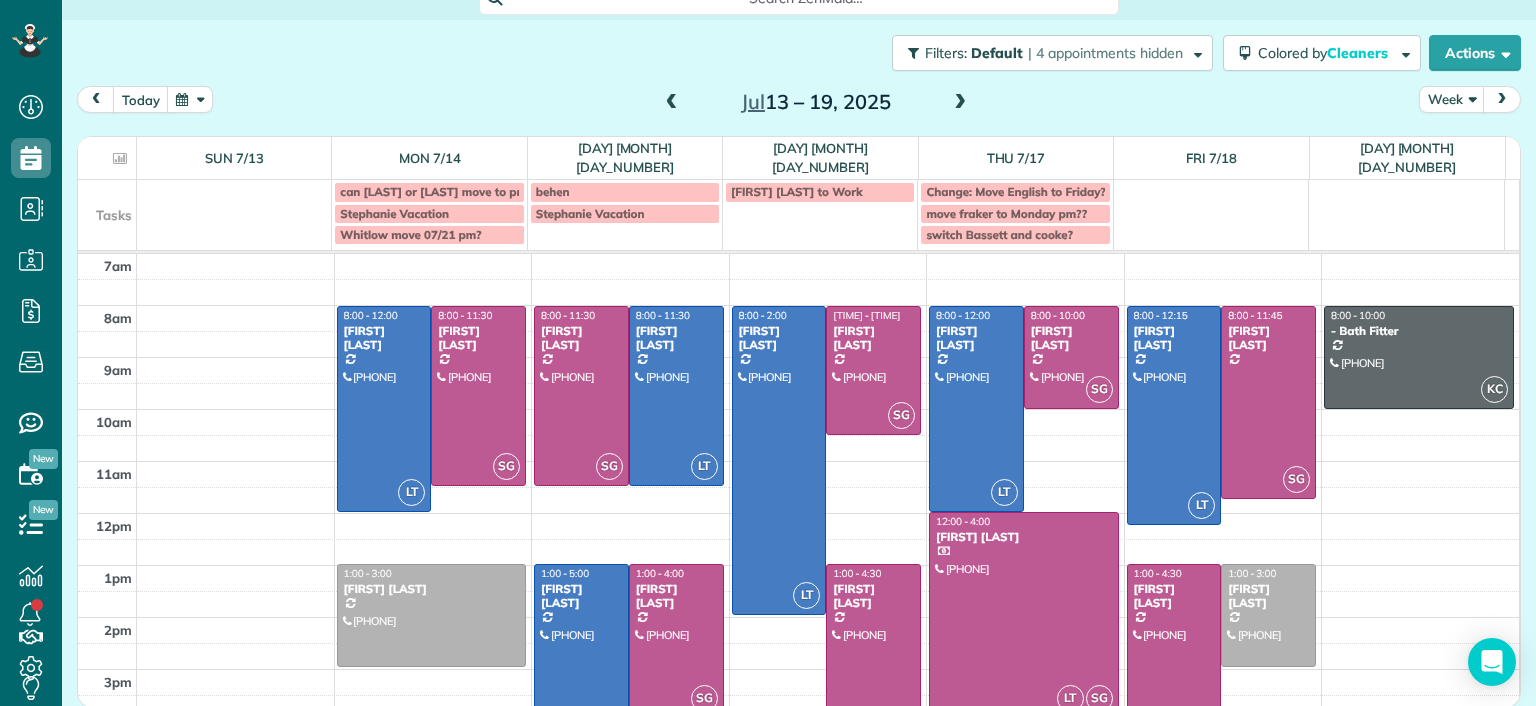 click at bounding box center (672, 103) 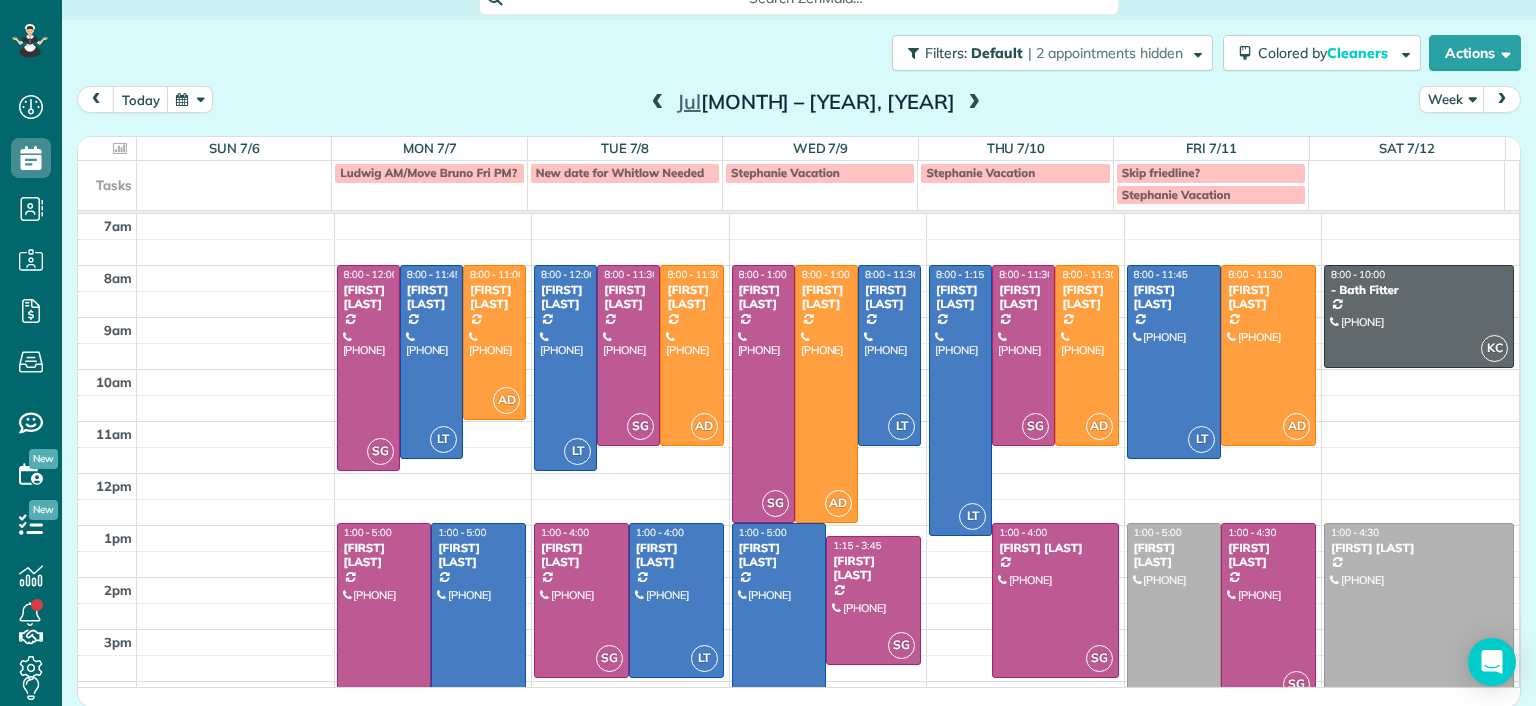 scroll, scrollTop: 93, scrollLeft: 0, axis: vertical 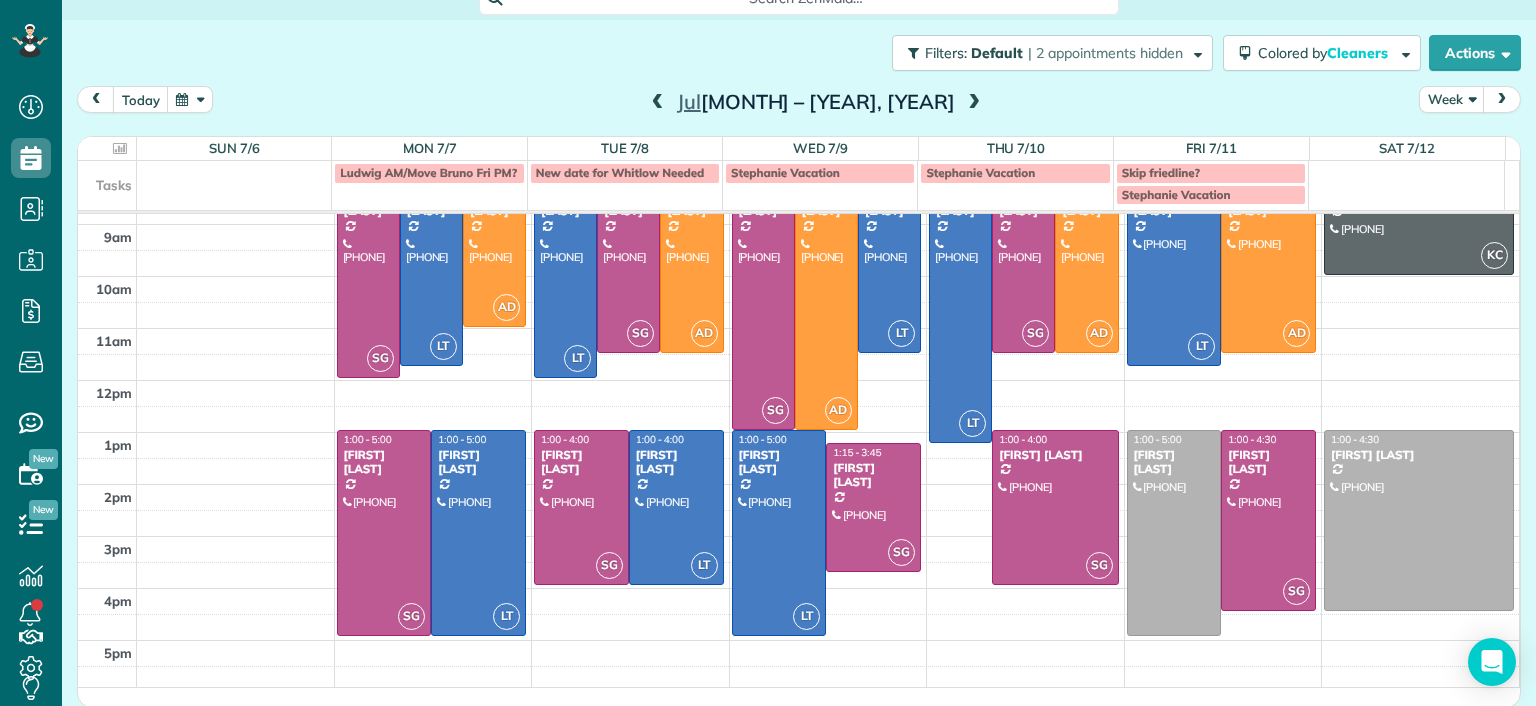click at bounding box center [974, 103] 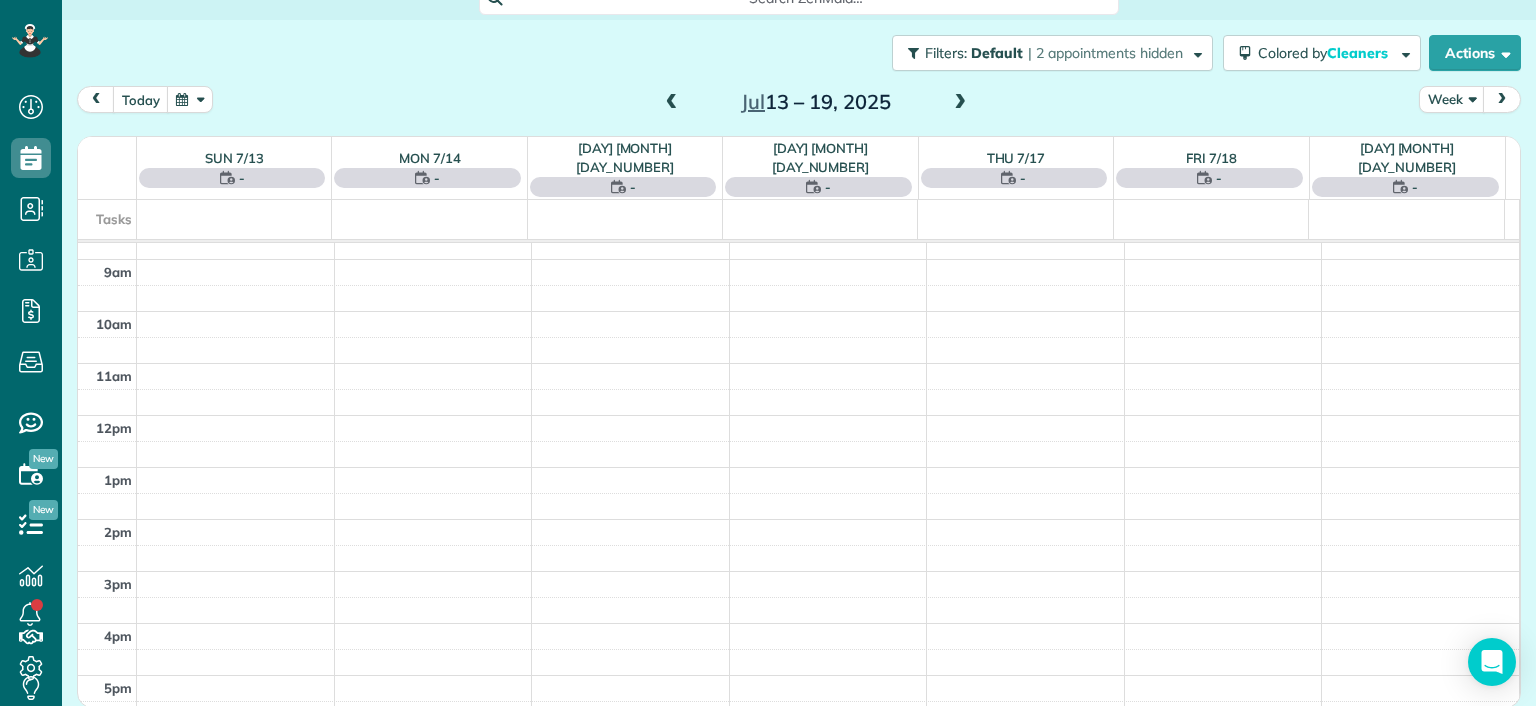 scroll, scrollTop: 0, scrollLeft: 0, axis: both 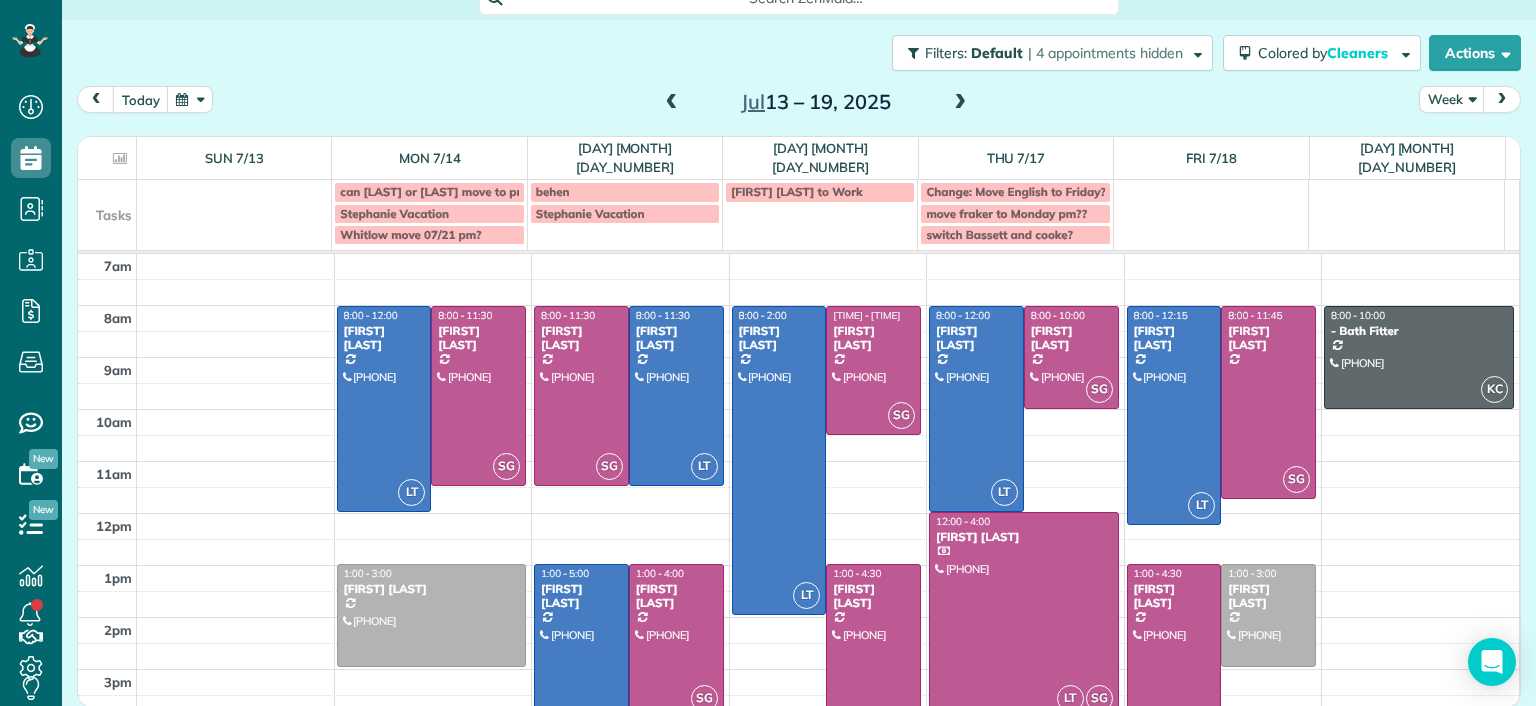 click at bounding box center (672, 103) 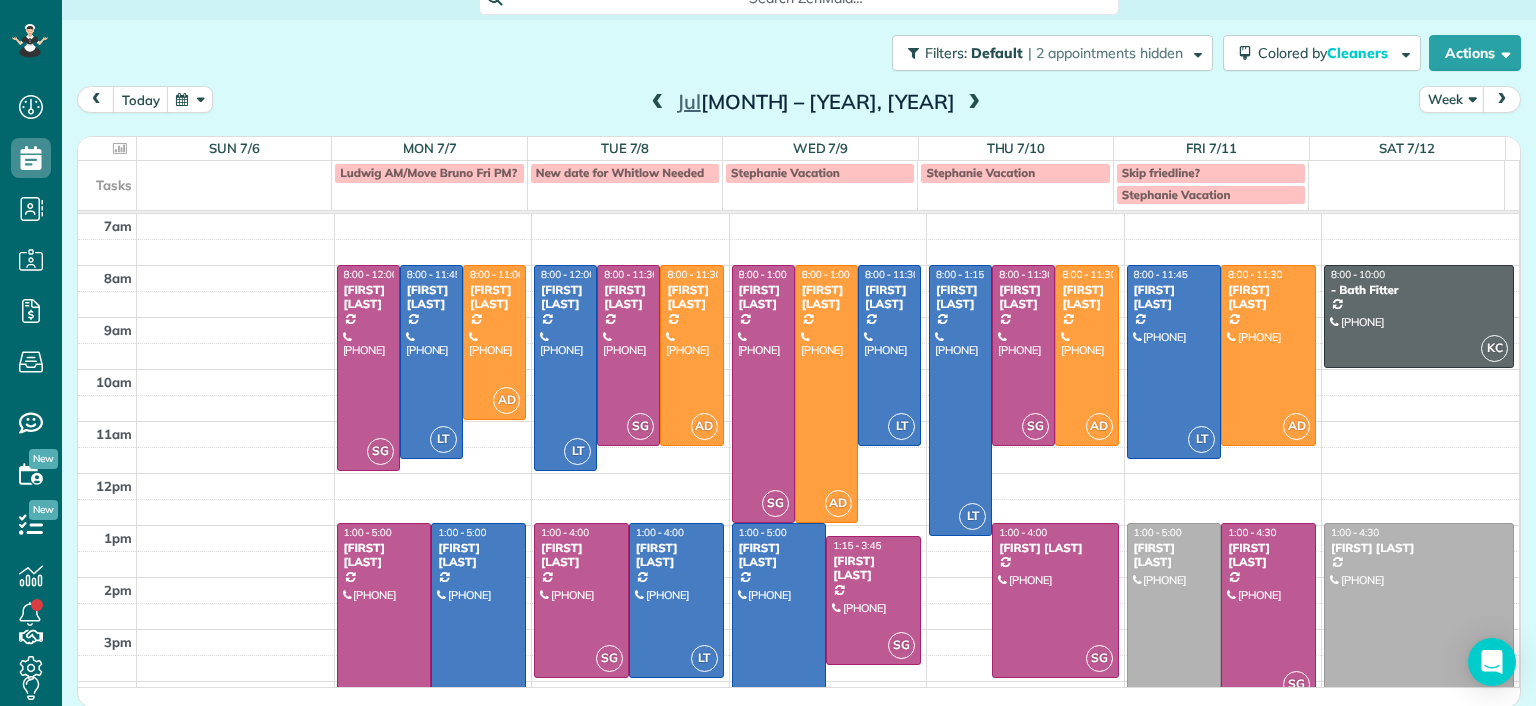 click on "Stephanie Vacation" at bounding box center (1211, 195) 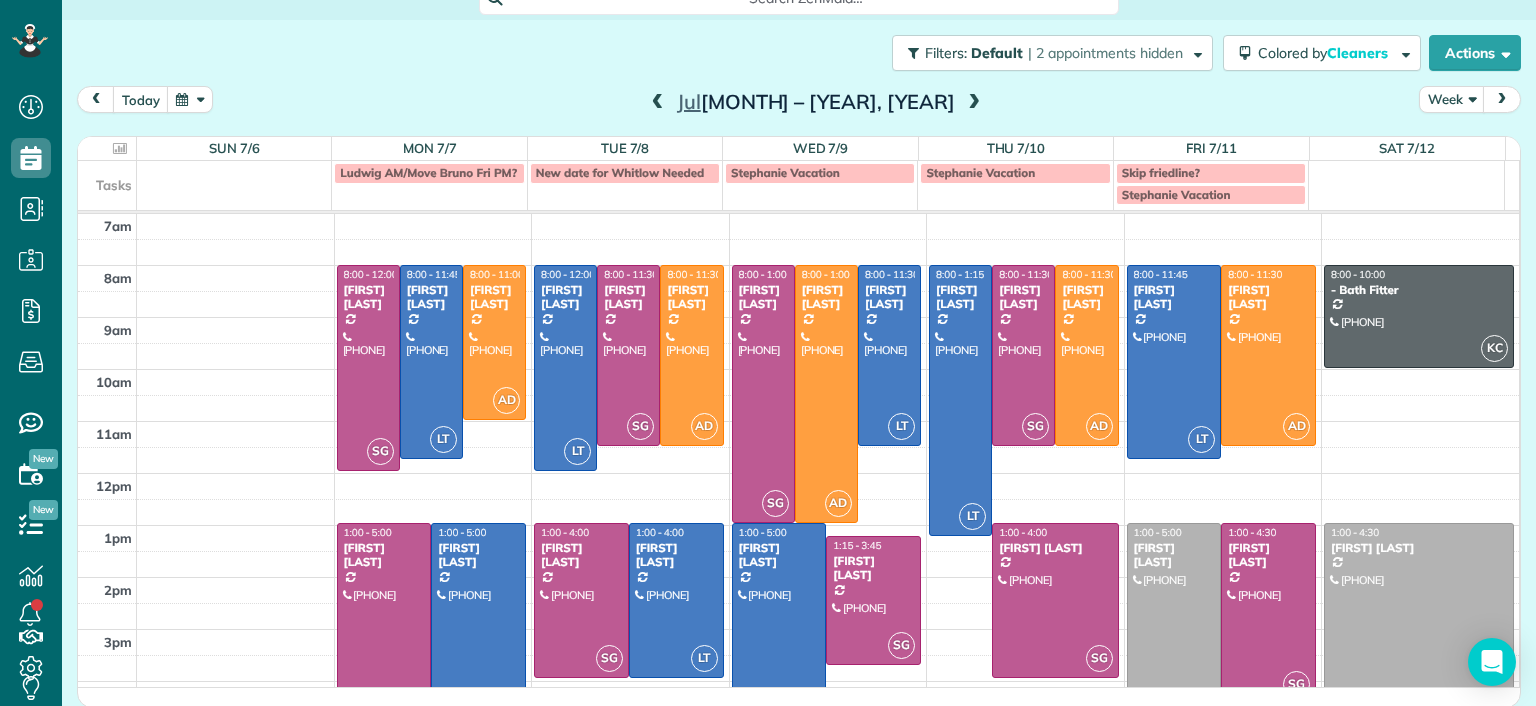 drag, startPoint x: 1066, startPoint y: 224, endPoint x: 1104, endPoint y: 199, distance: 45.486263 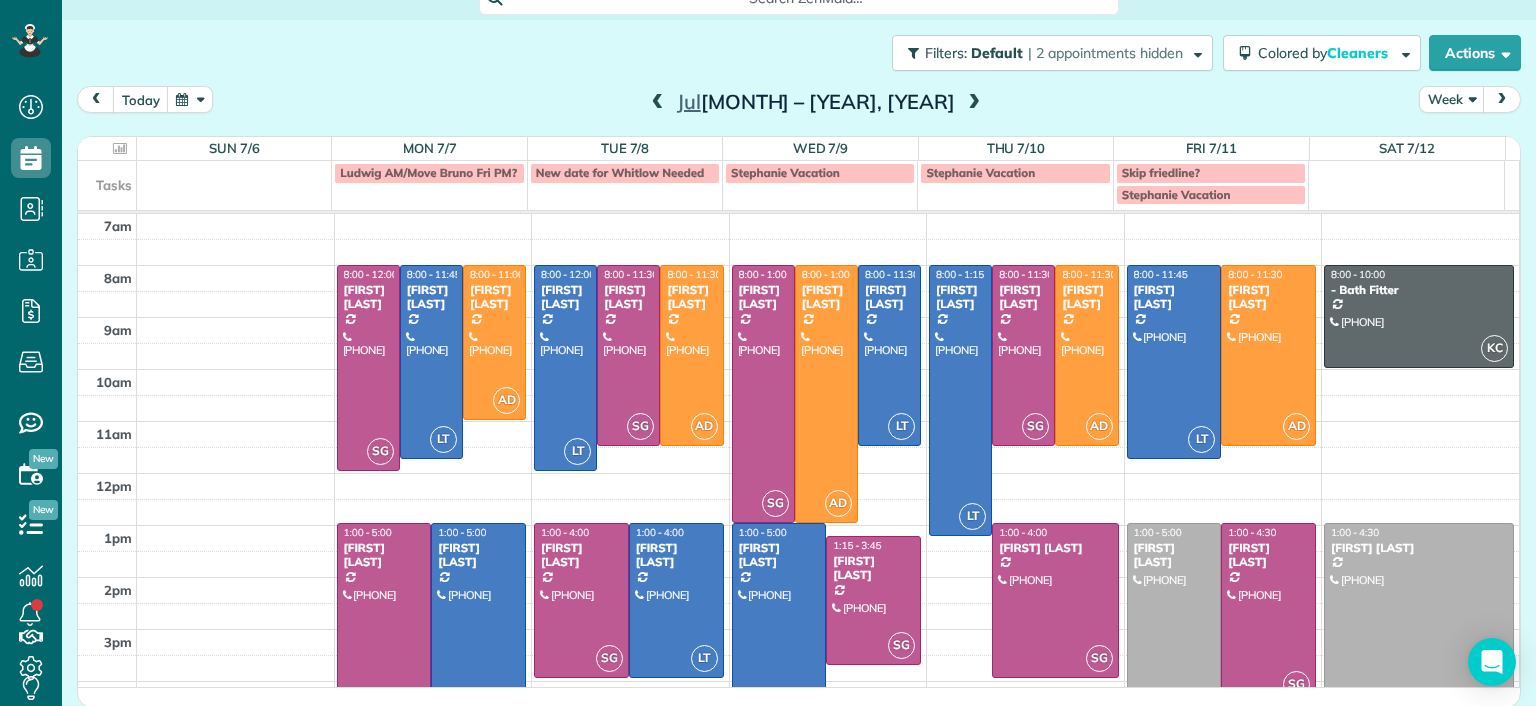 click on "**********" at bounding box center (768, 353) 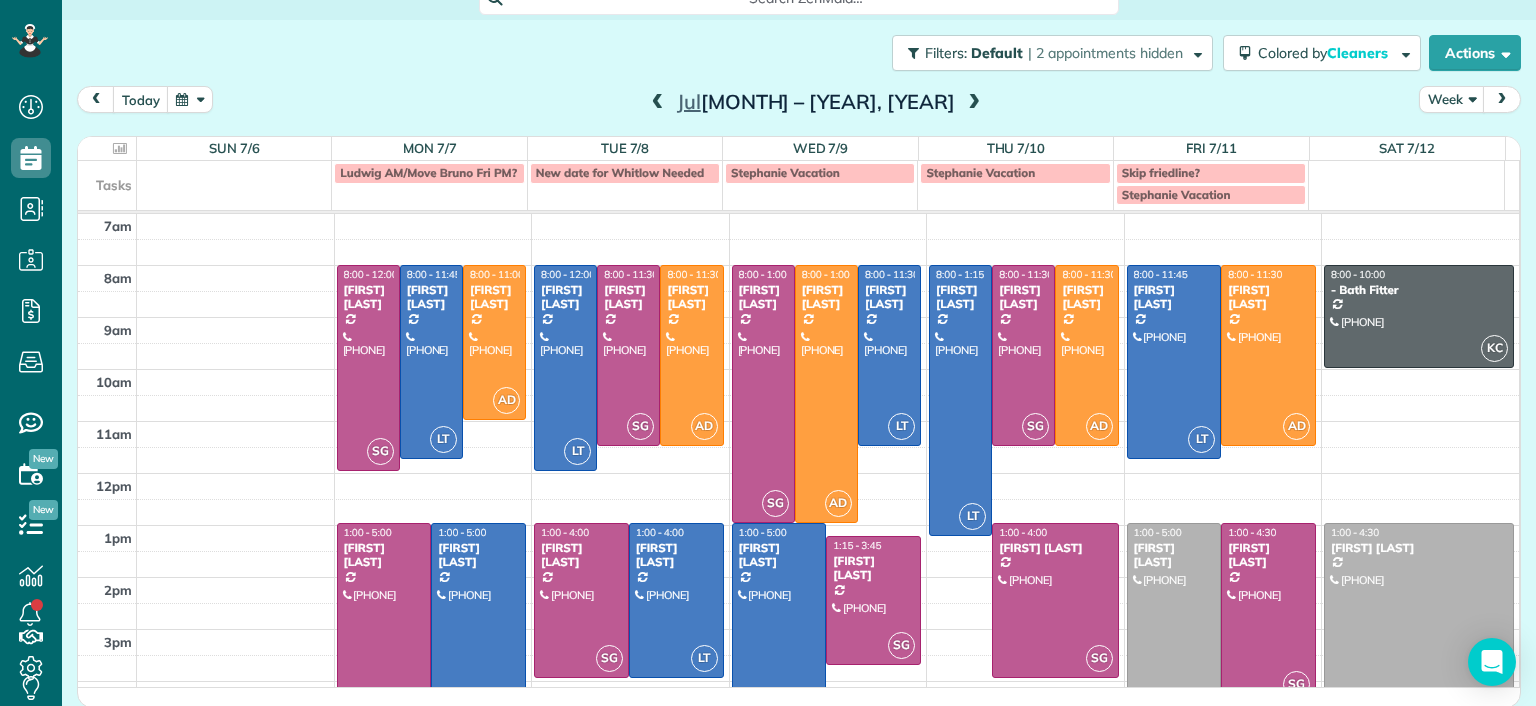 click on "Ludwig AM/Move Bruno Fri PM? New date for Whitlow Needed Stephanie Vacation Stephanie Vacation Skip friedline? Stephanie Vacation" at bounding box center [791, 185] 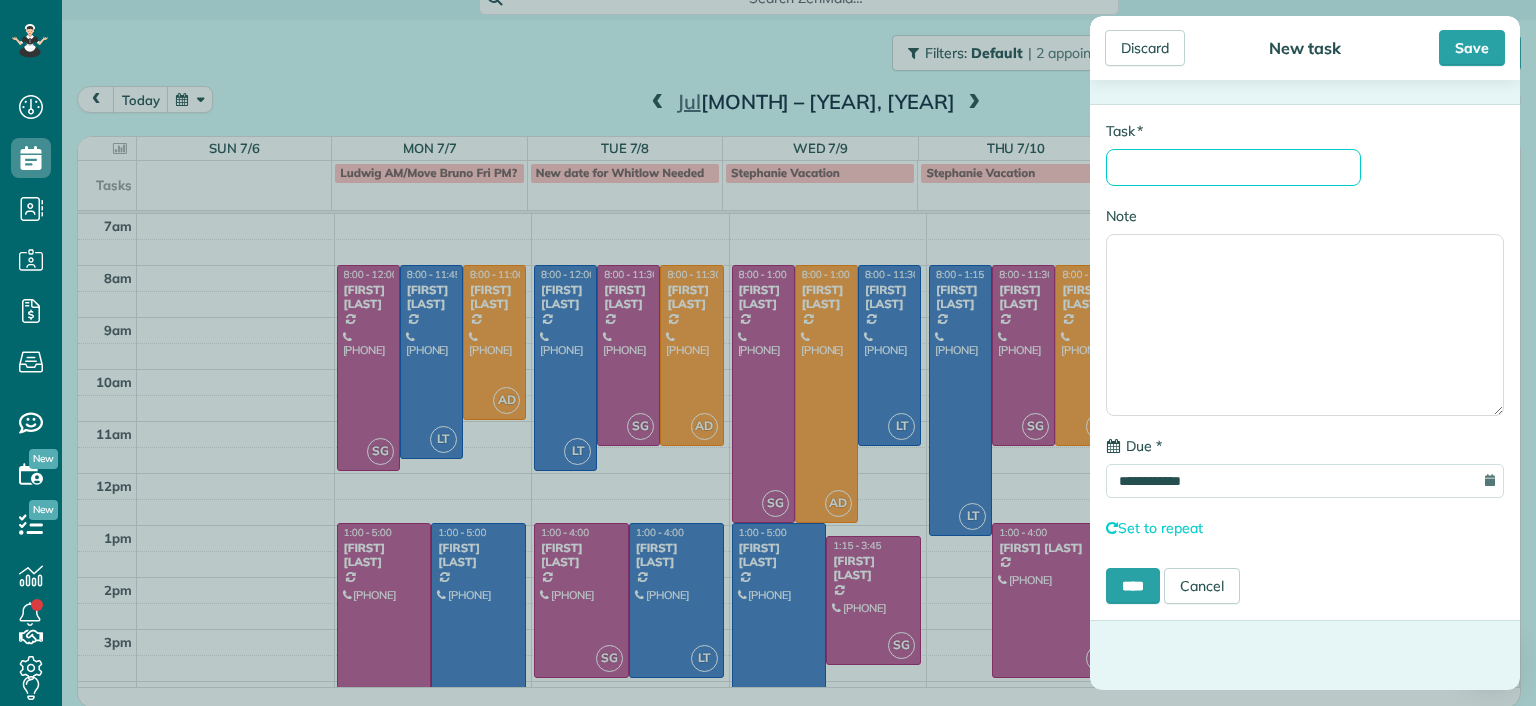 click on "*  Task" at bounding box center (1233, 167) 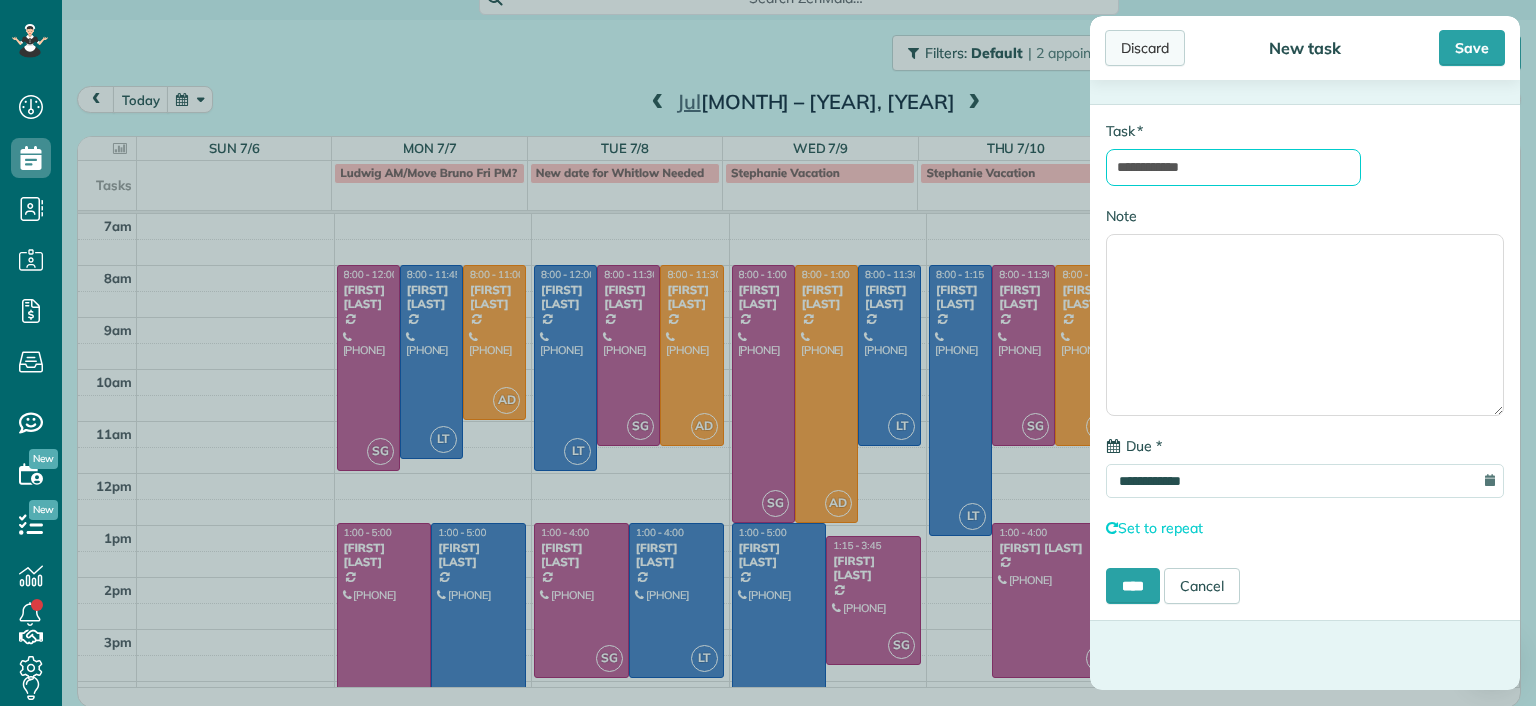 type on "**********" 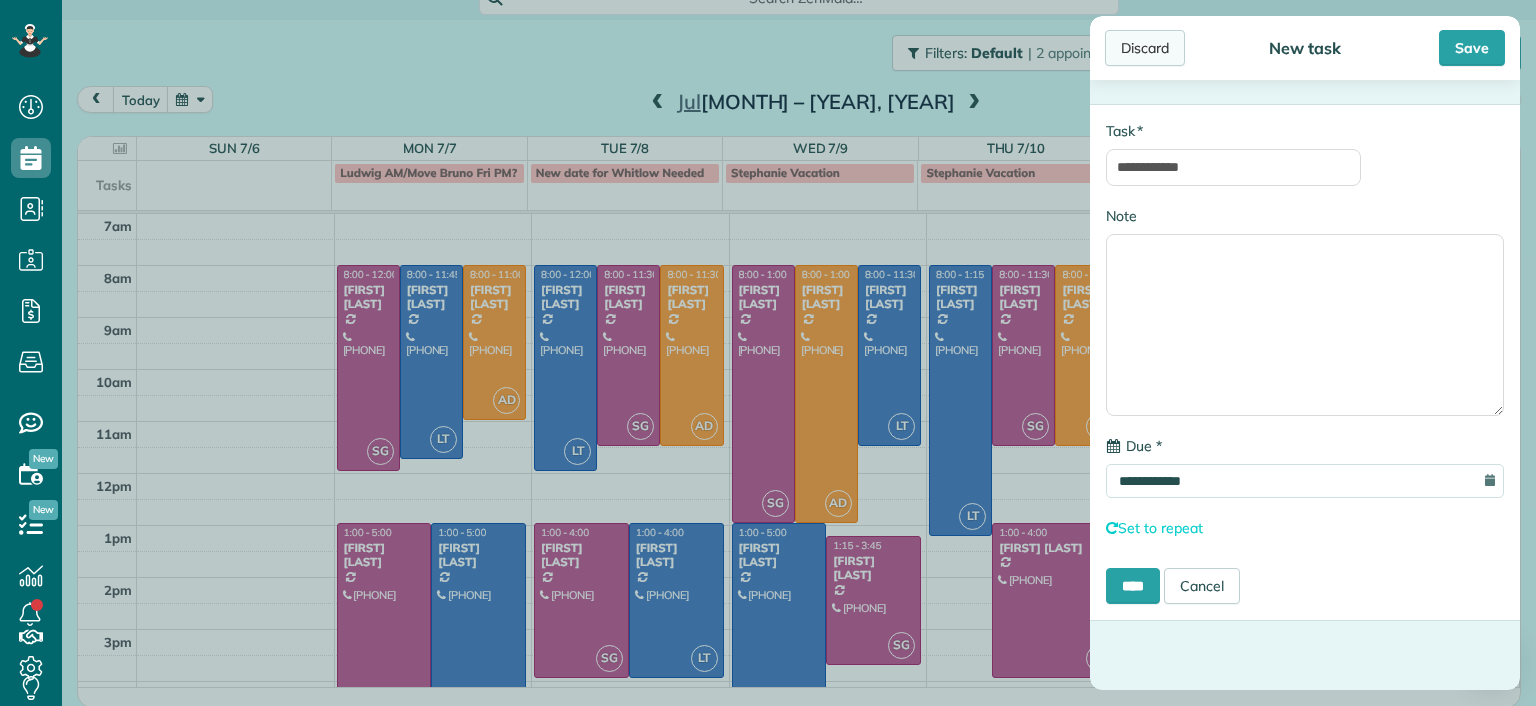 click on "Discard" at bounding box center [1145, 48] 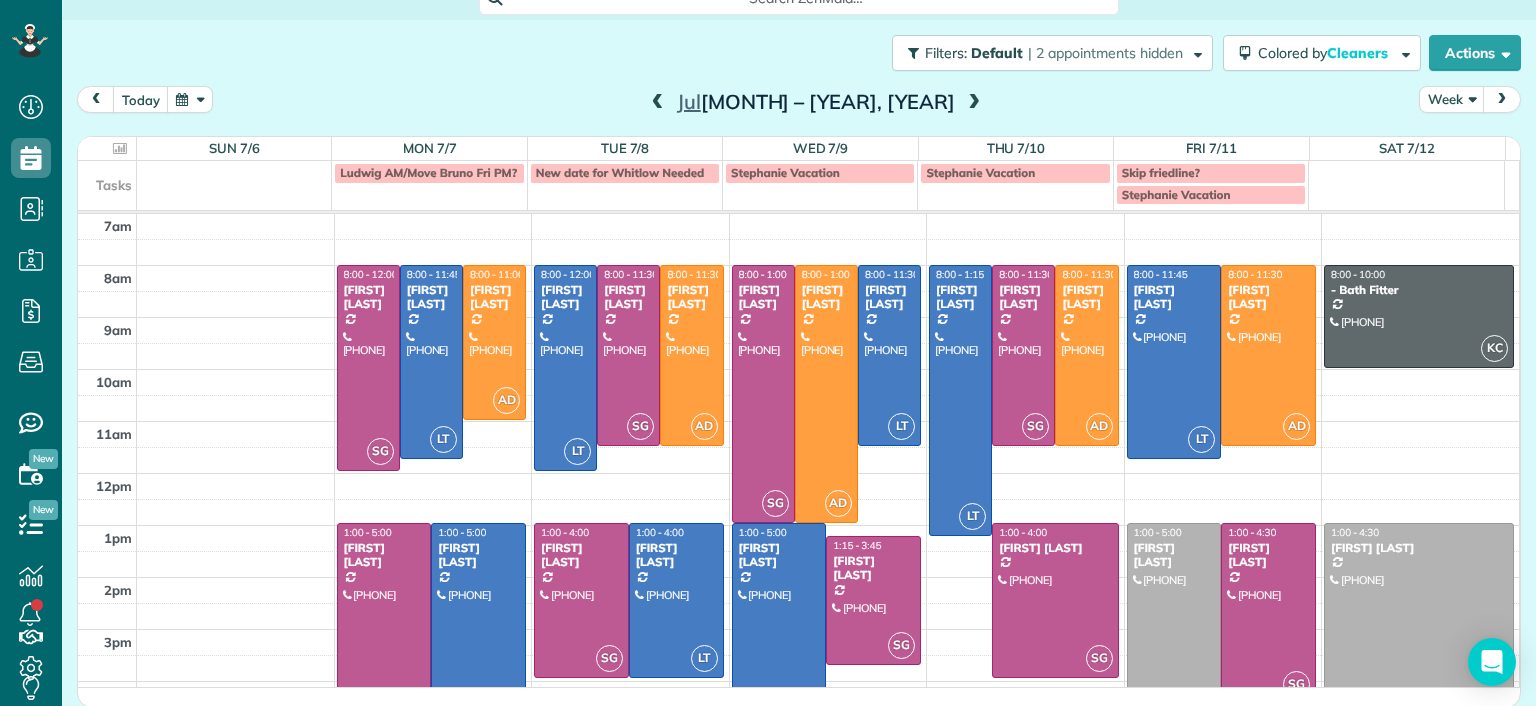 click at bounding box center (974, 103) 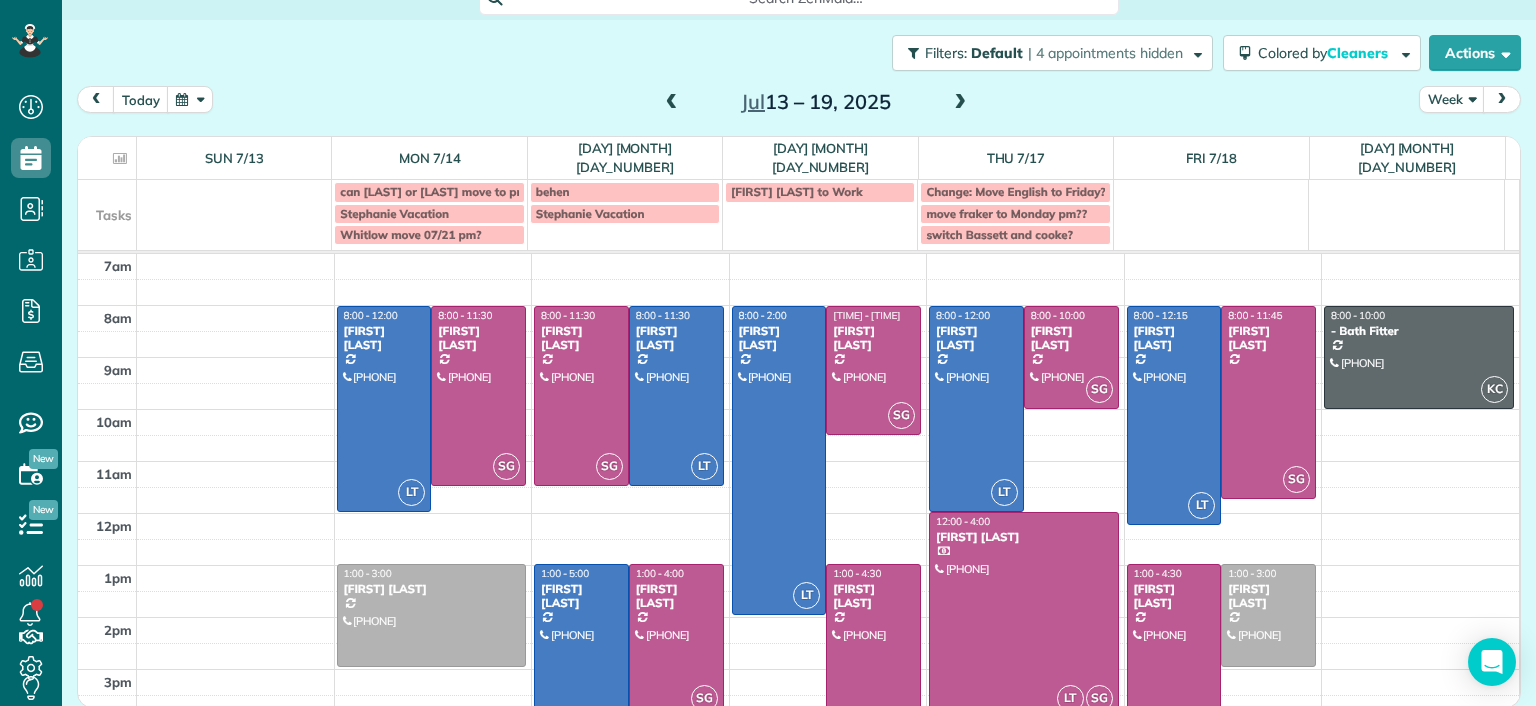 click at bounding box center (672, 103) 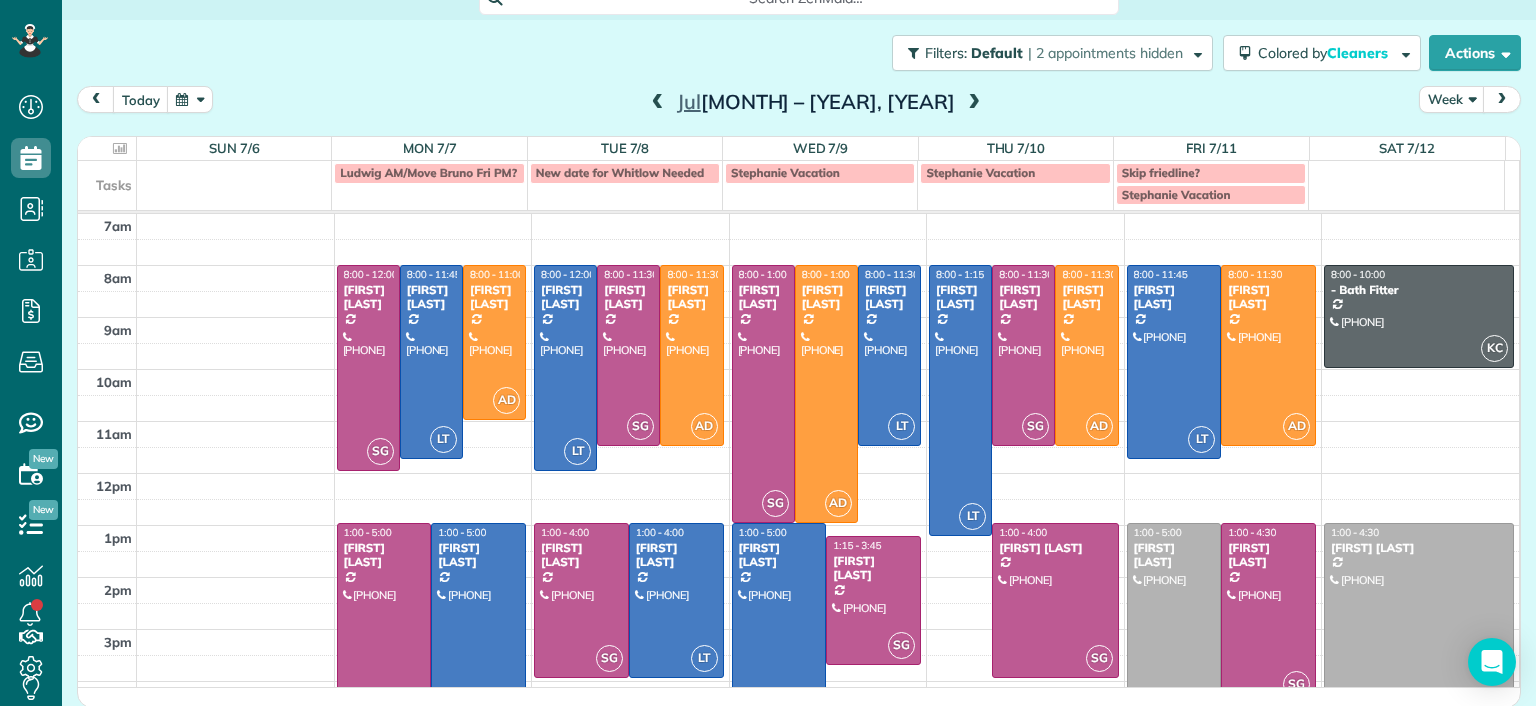 click on "Ludwig AM/Move Bruno Fri PM? New date for Whitlow Needed Stephanie Vacation Stephanie Vacation Skip friedline? Stephanie Vacation" at bounding box center (791, 185) 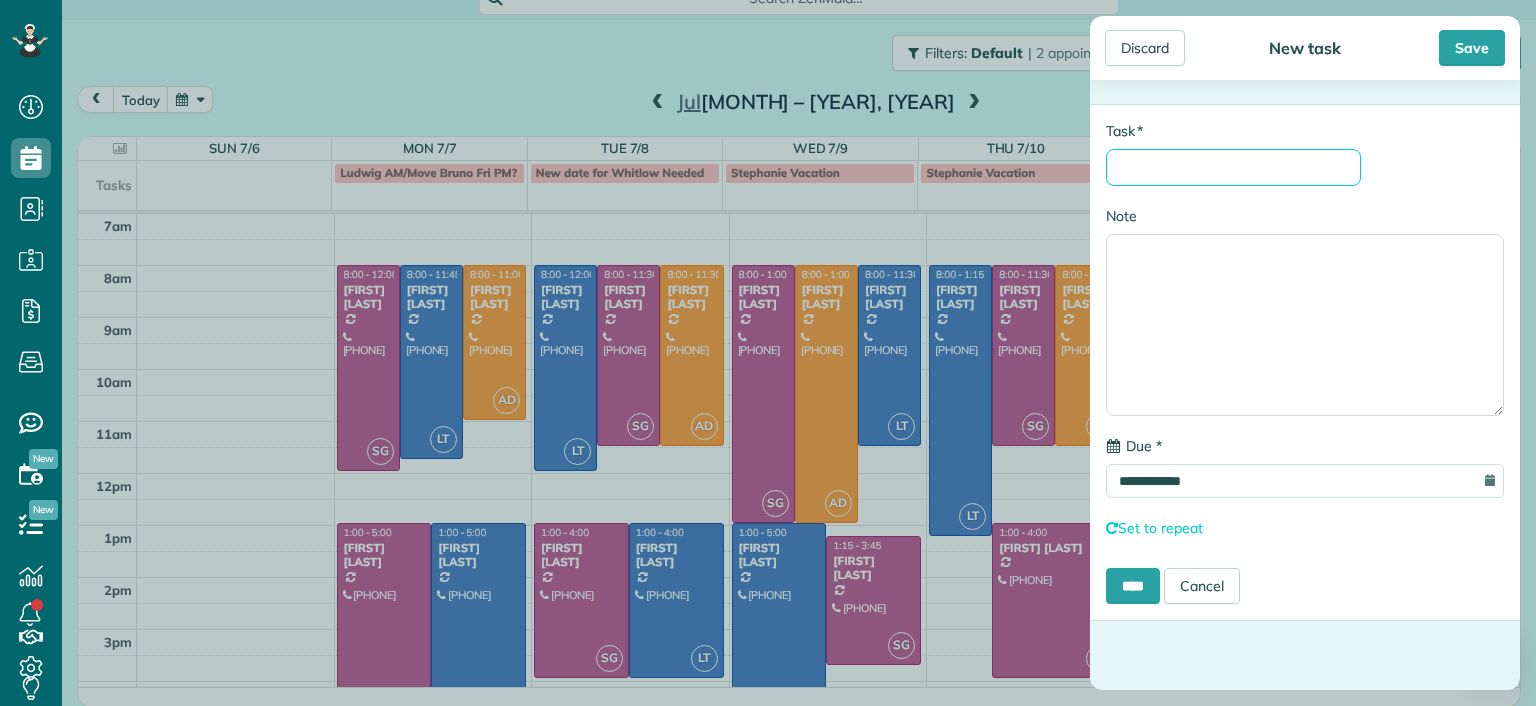 click on "*  Task" at bounding box center [1233, 167] 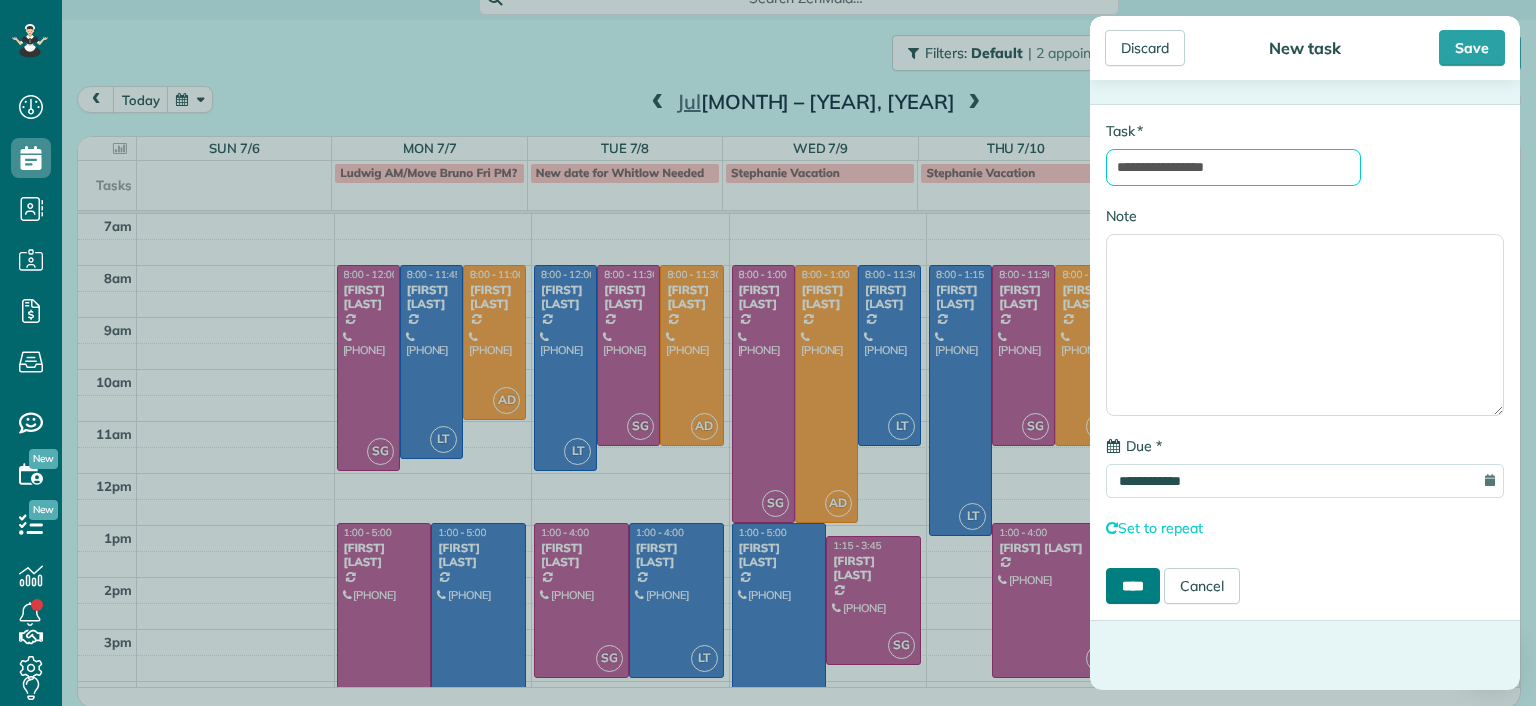 type on "**********" 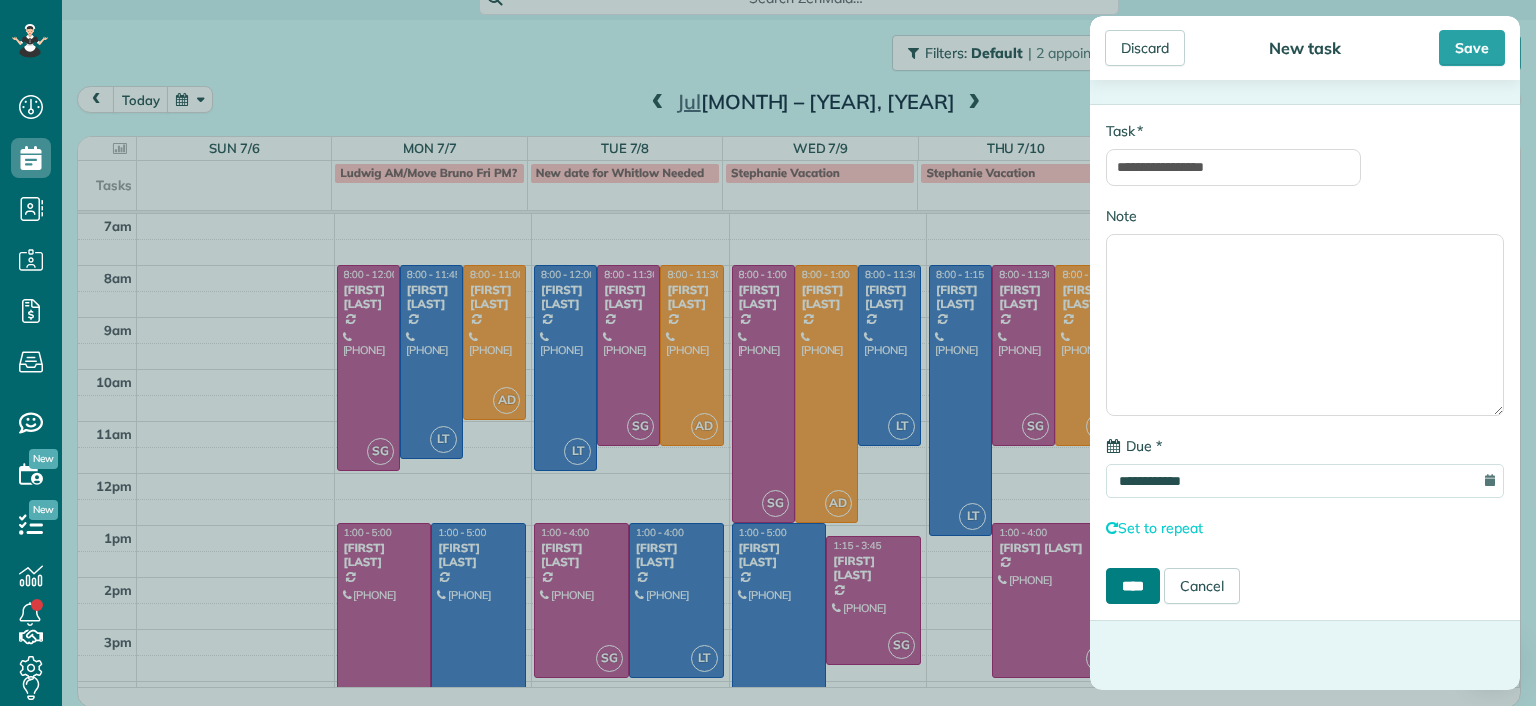 click on "****" at bounding box center (1133, 586) 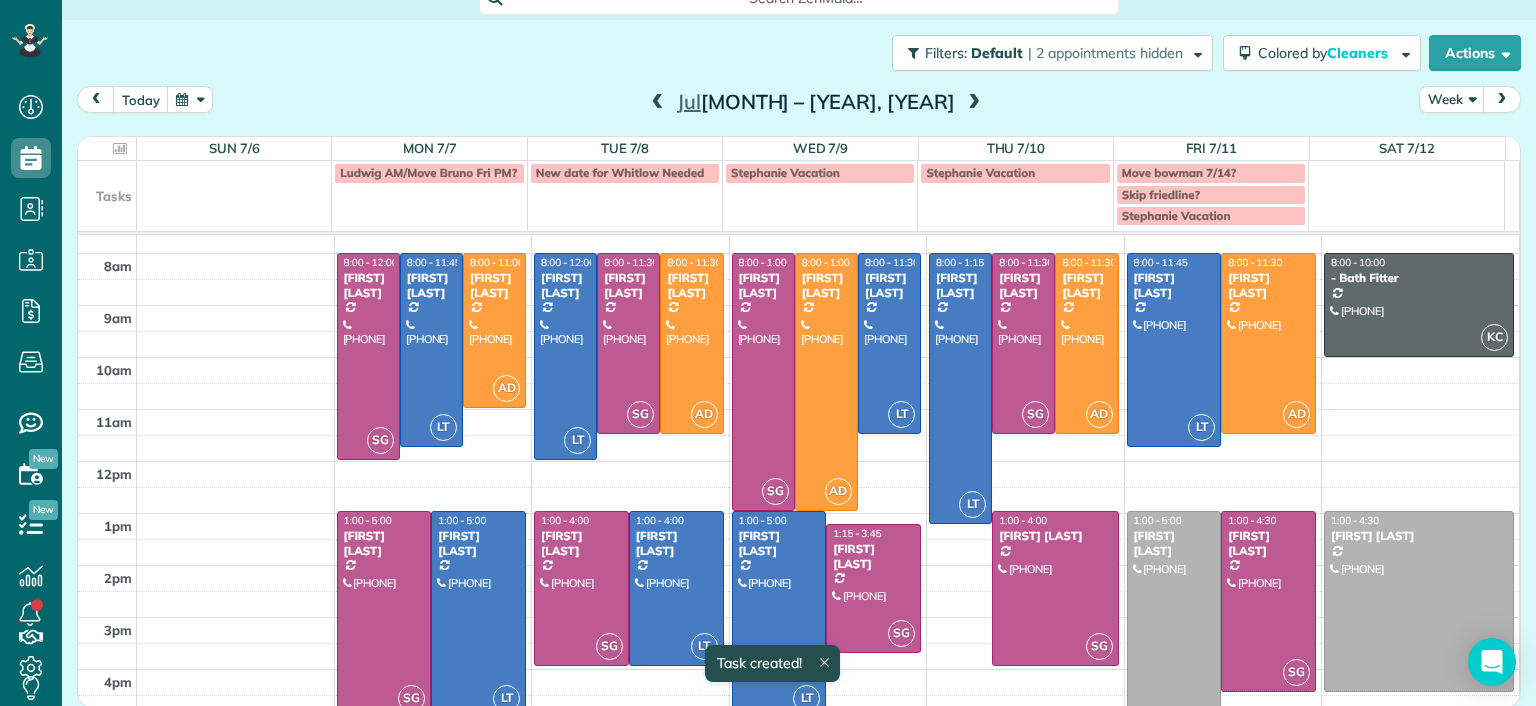 scroll, scrollTop: 0, scrollLeft: 0, axis: both 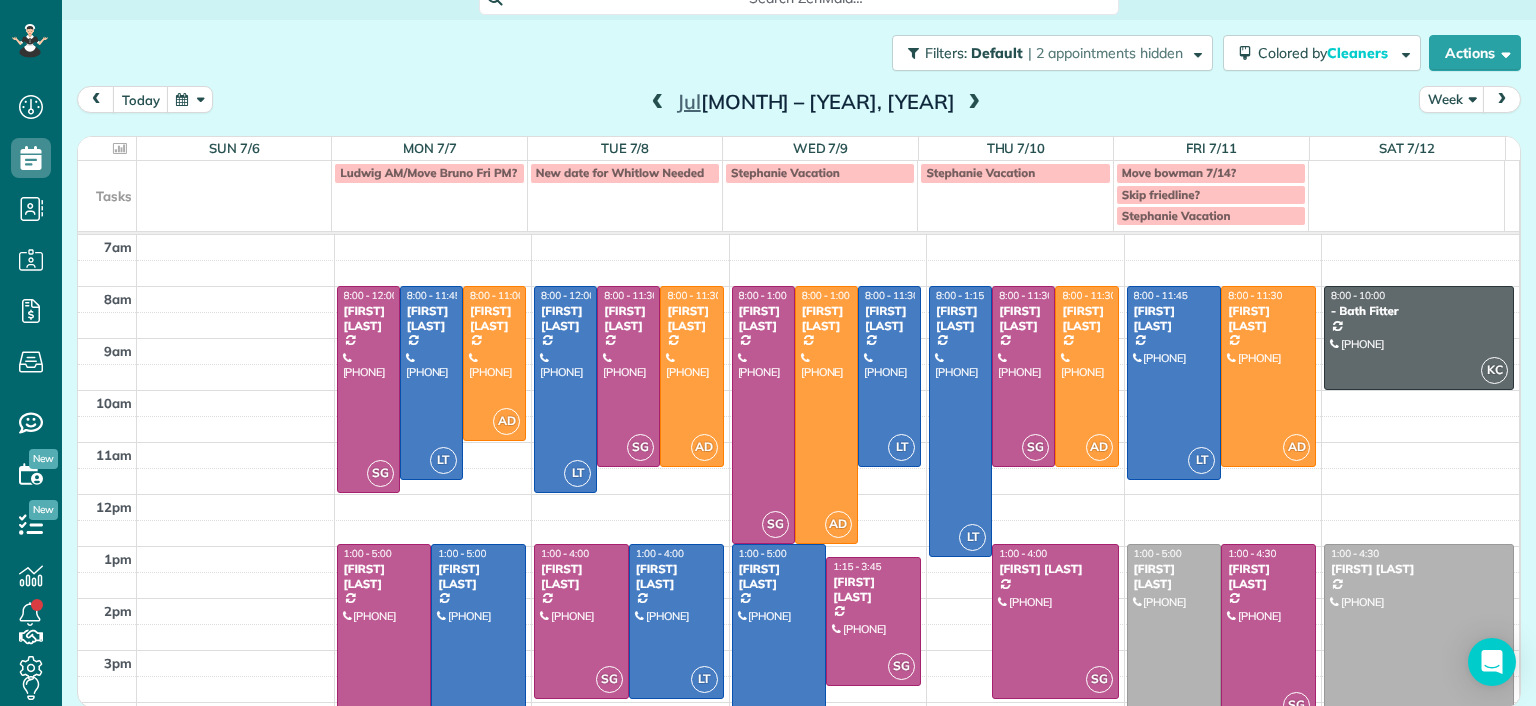 click at bounding box center [974, 103] 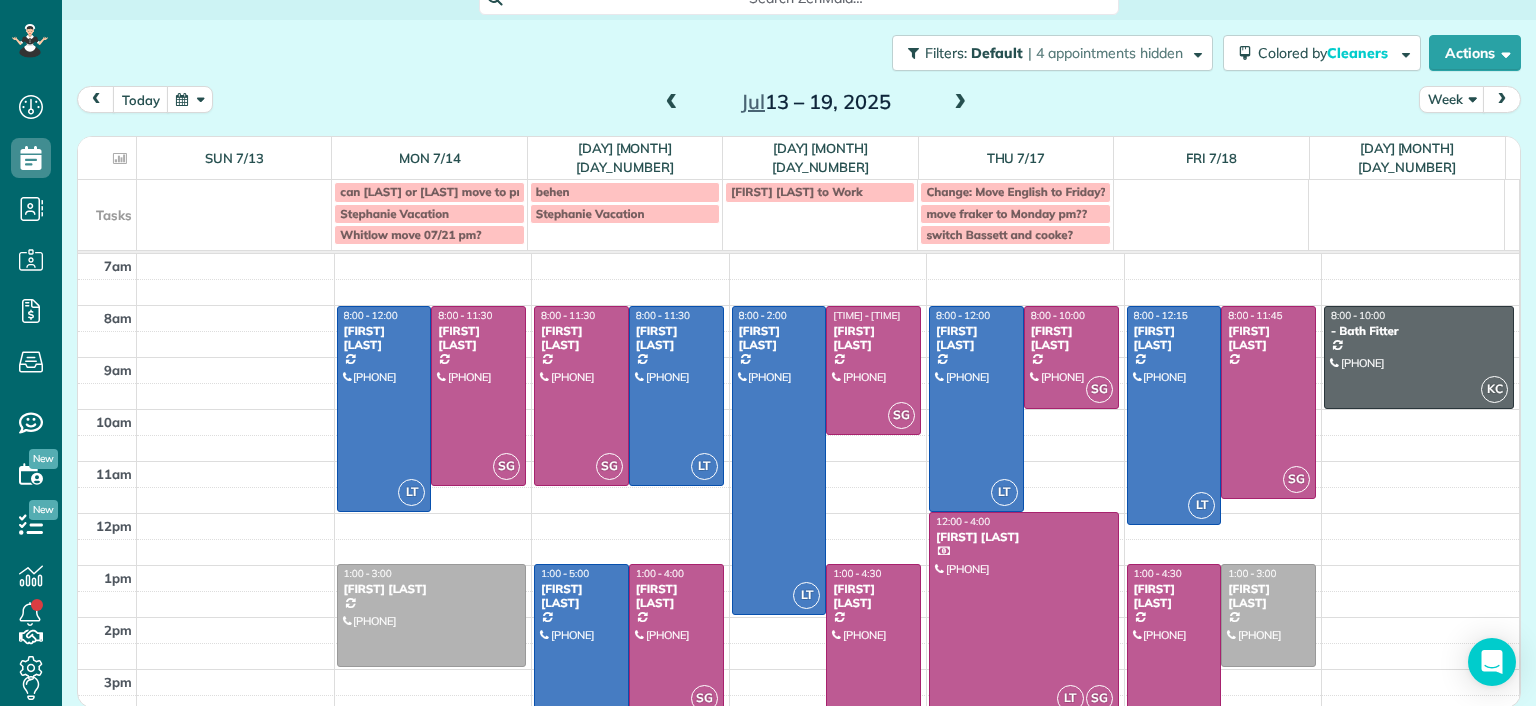 click on "Whitlow move 07/21 pm?" at bounding box center [410, 234] 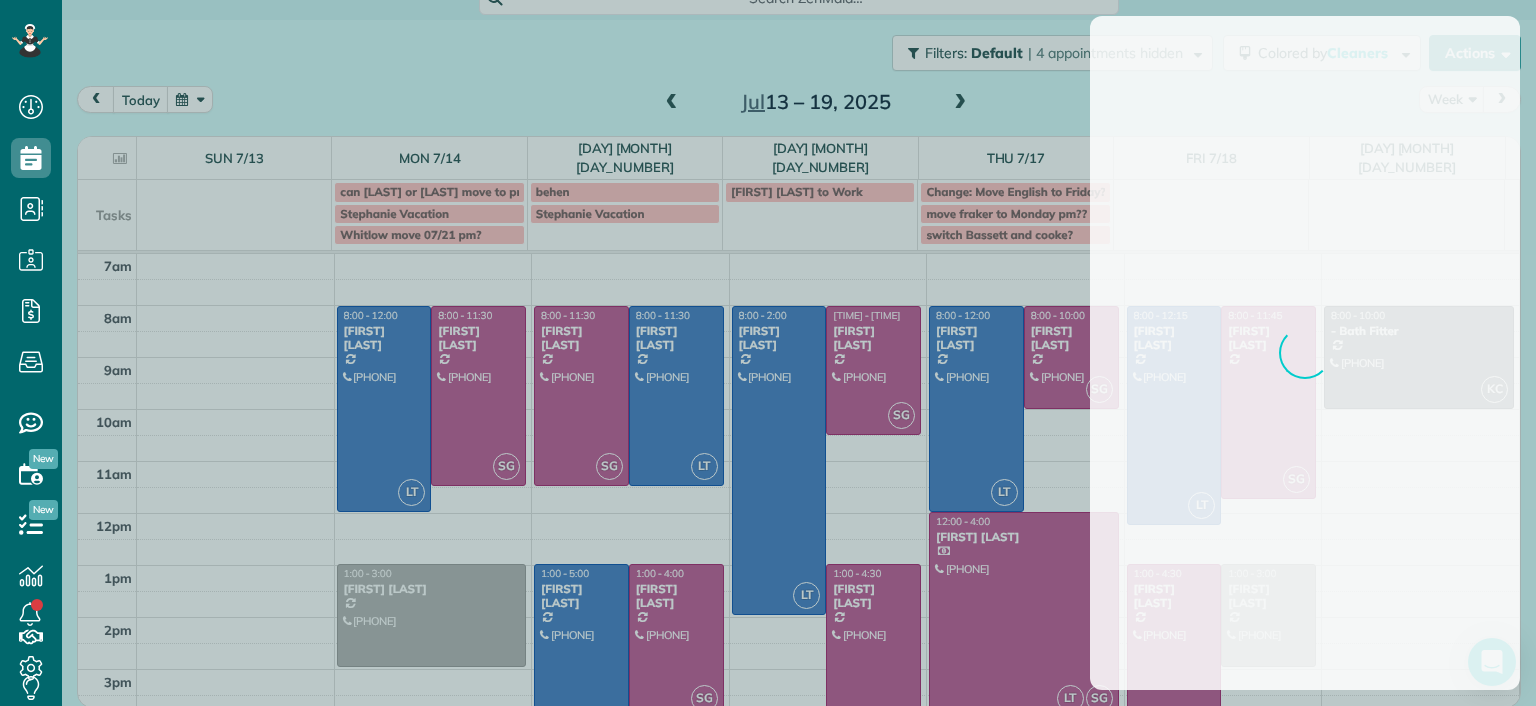 click at bounding box center (768, 353) 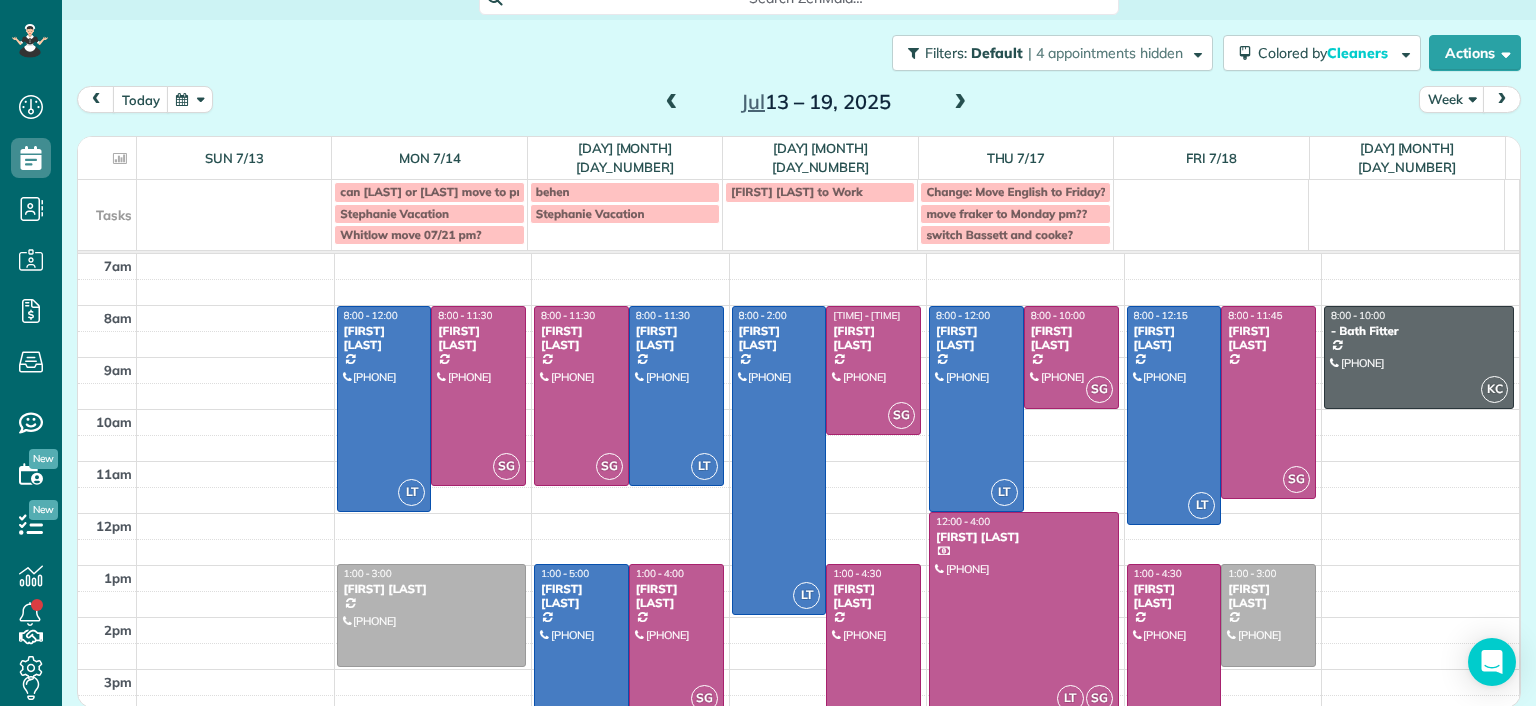 click on "Whitlow move 07/21 pm?" at bounding box center [429, 235] 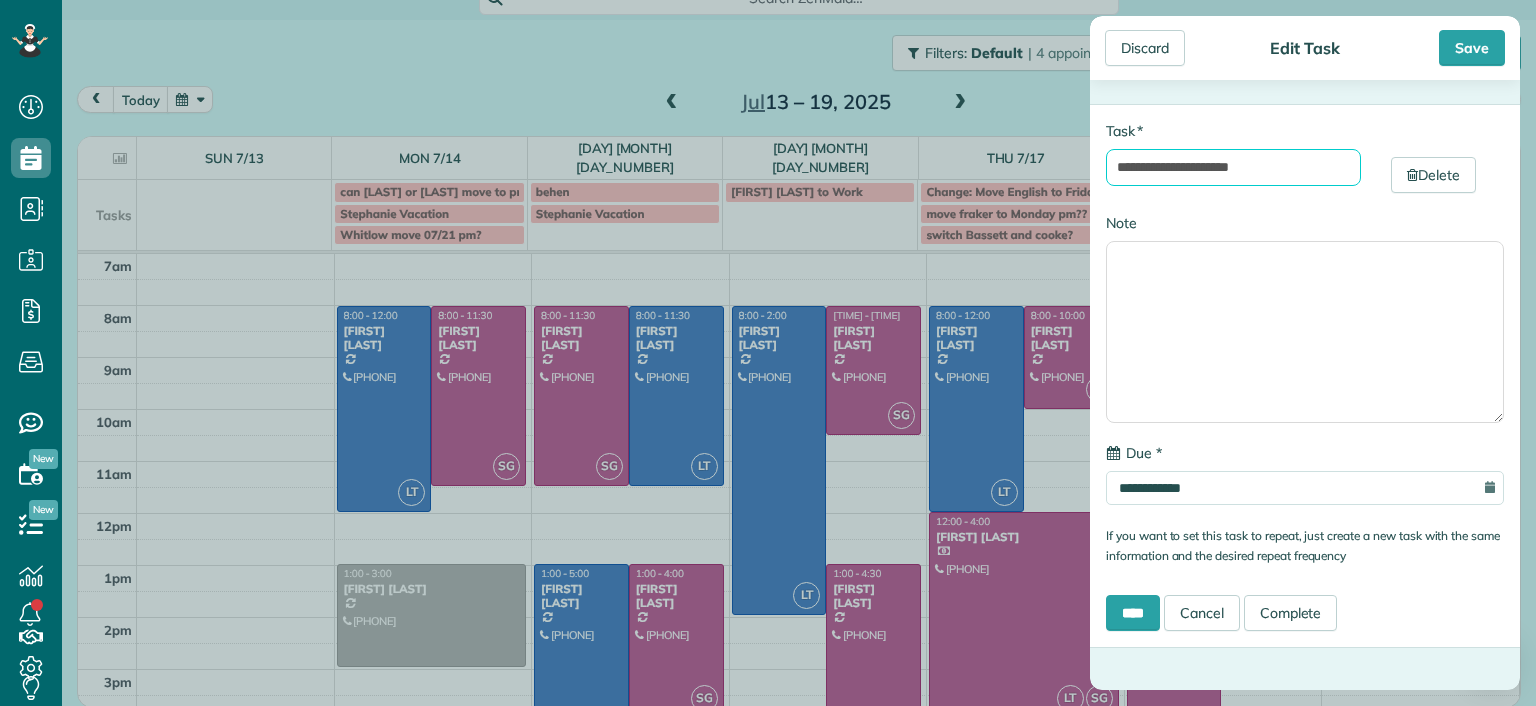 click on "**********" at bounding box center (1233, 167) 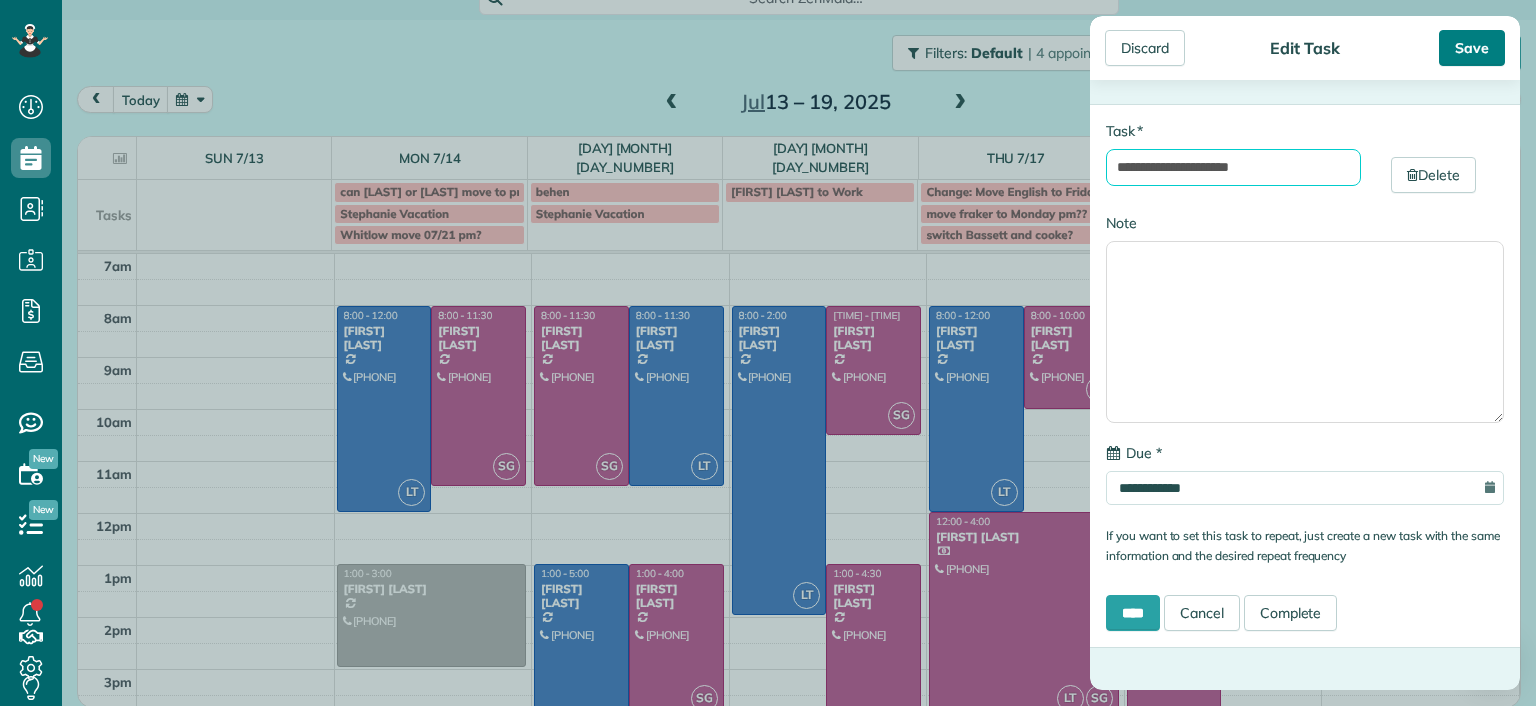 type on "**********" 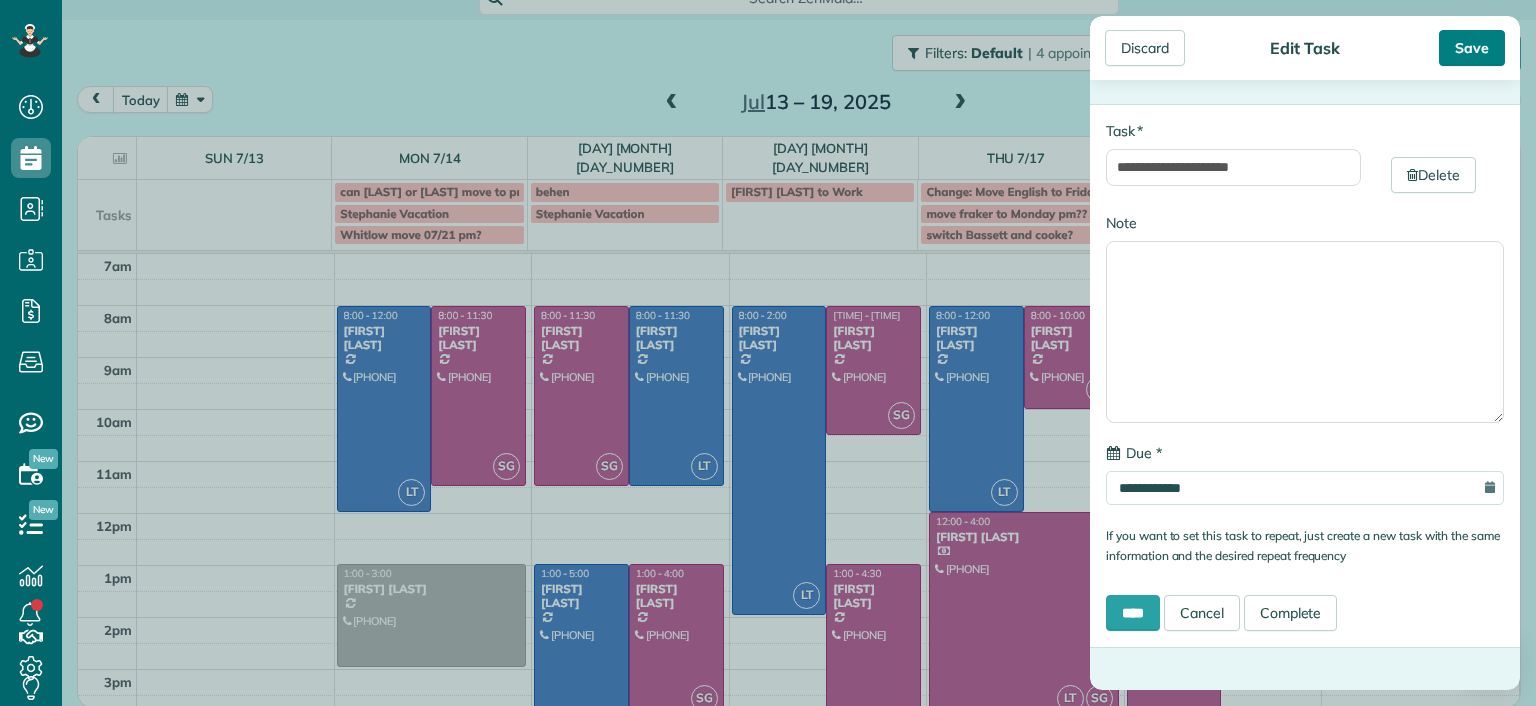 click on "Save" at bounding box center [1472, 48] 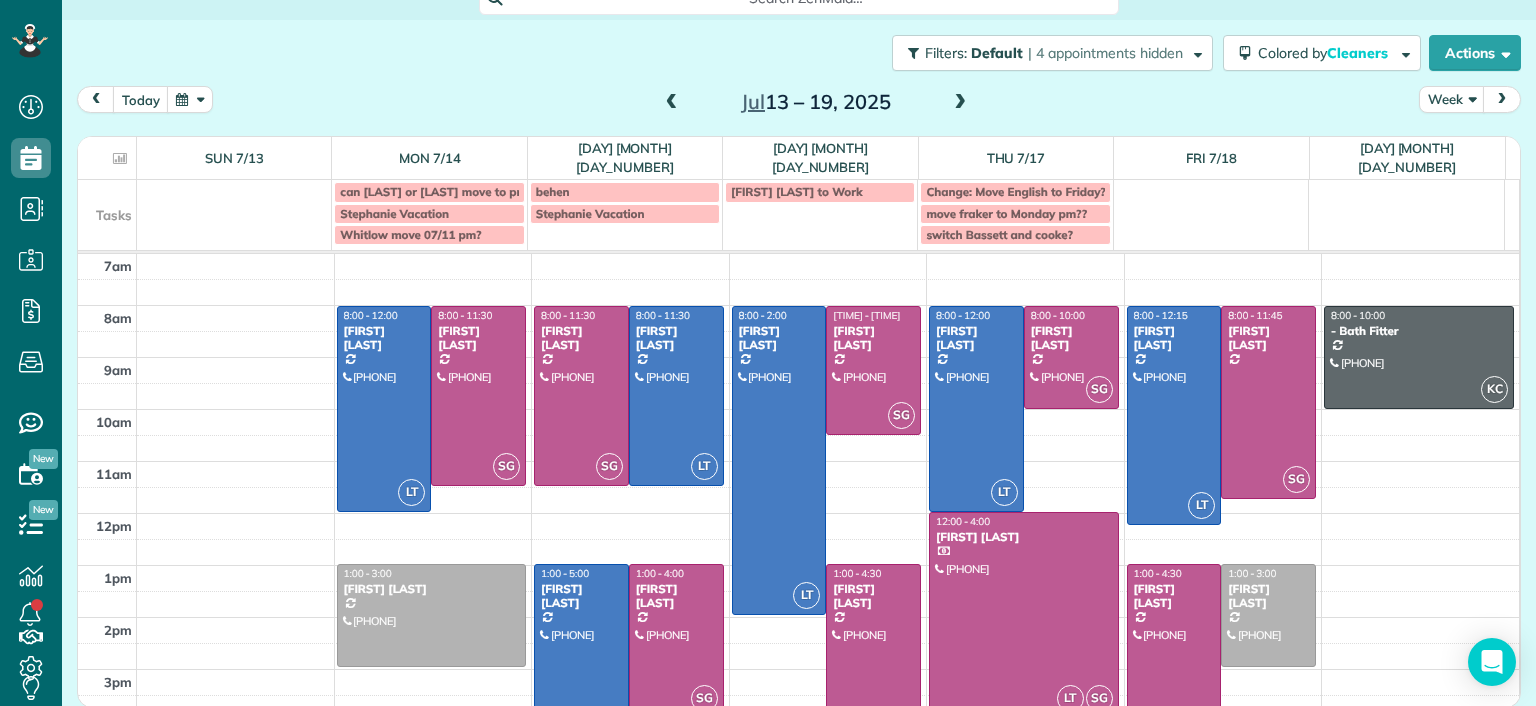 click at bounding box center (672, 103) 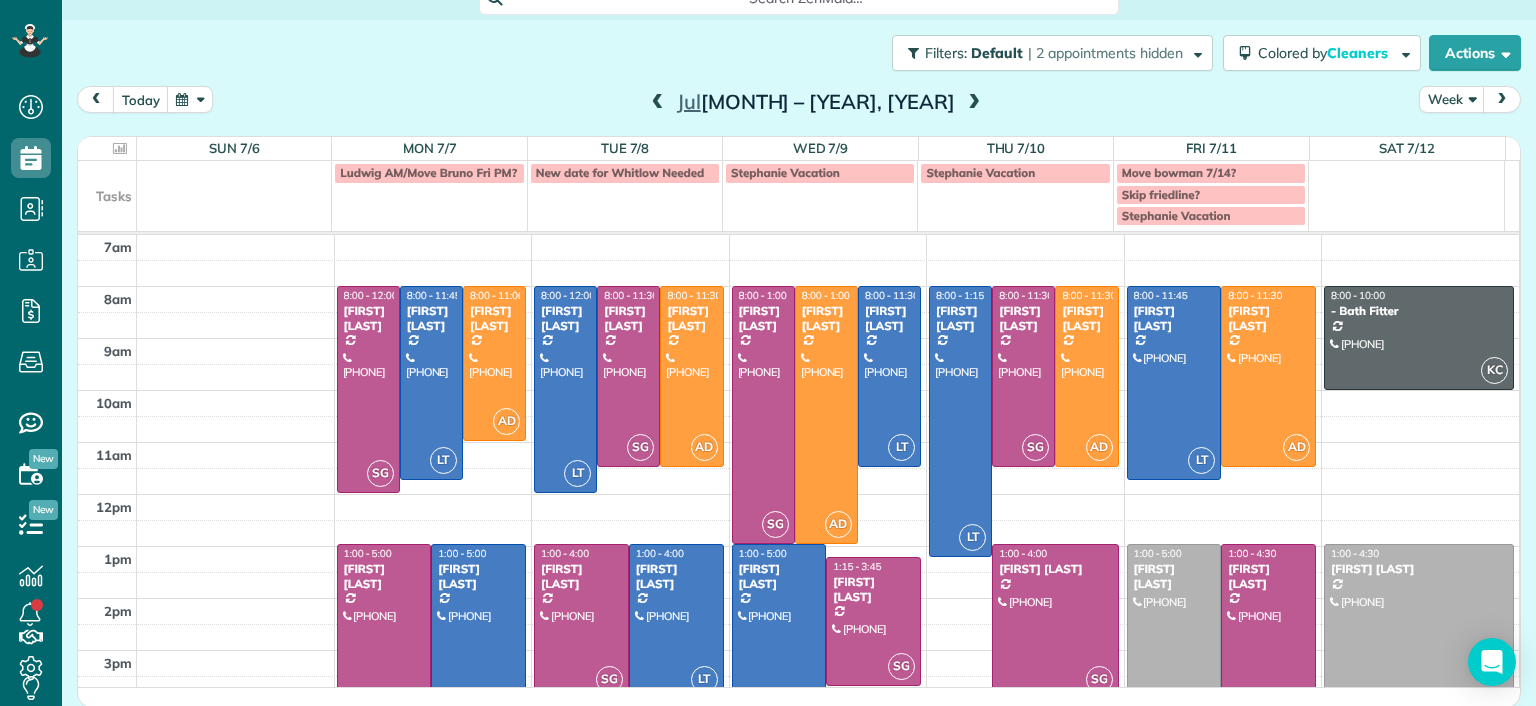 click at bounding box center (974, 103) 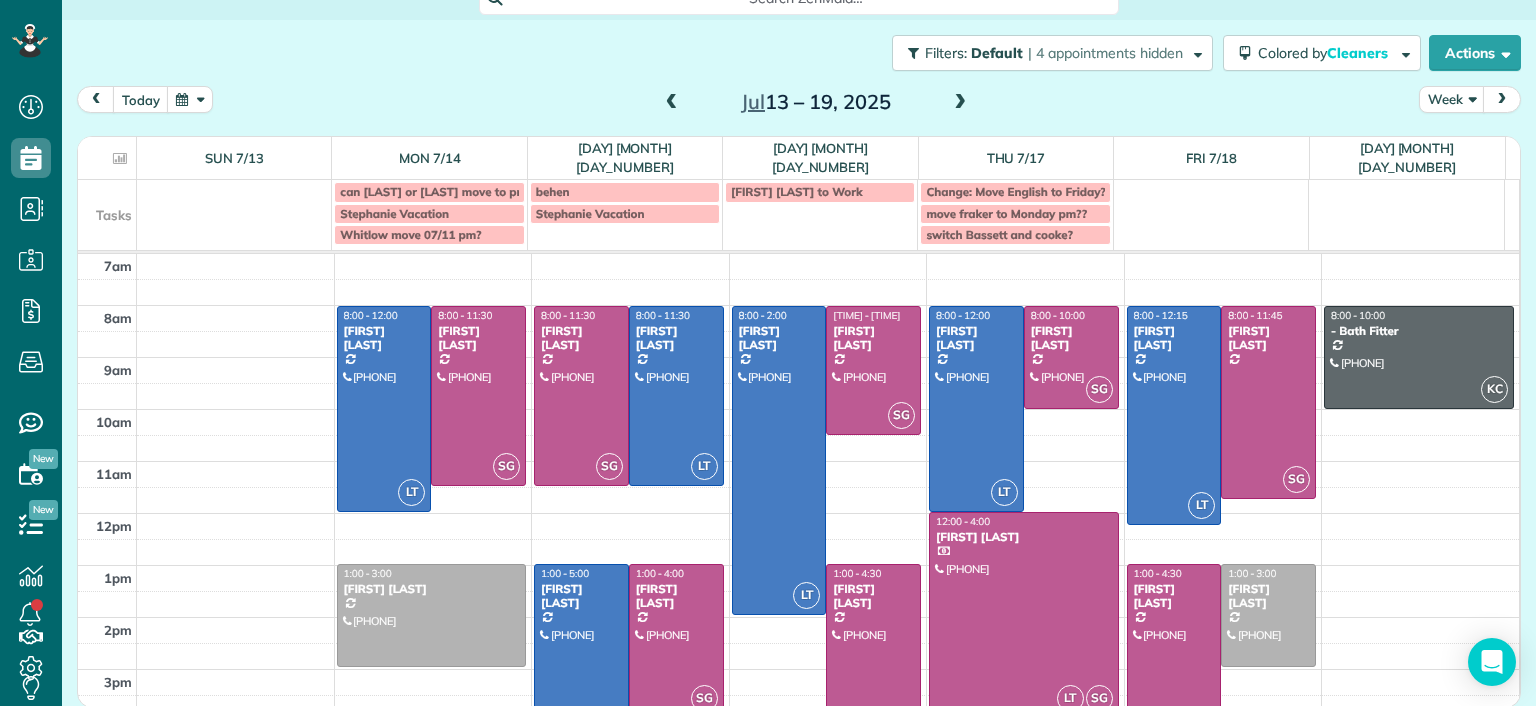click at bounding box center (672, 103) 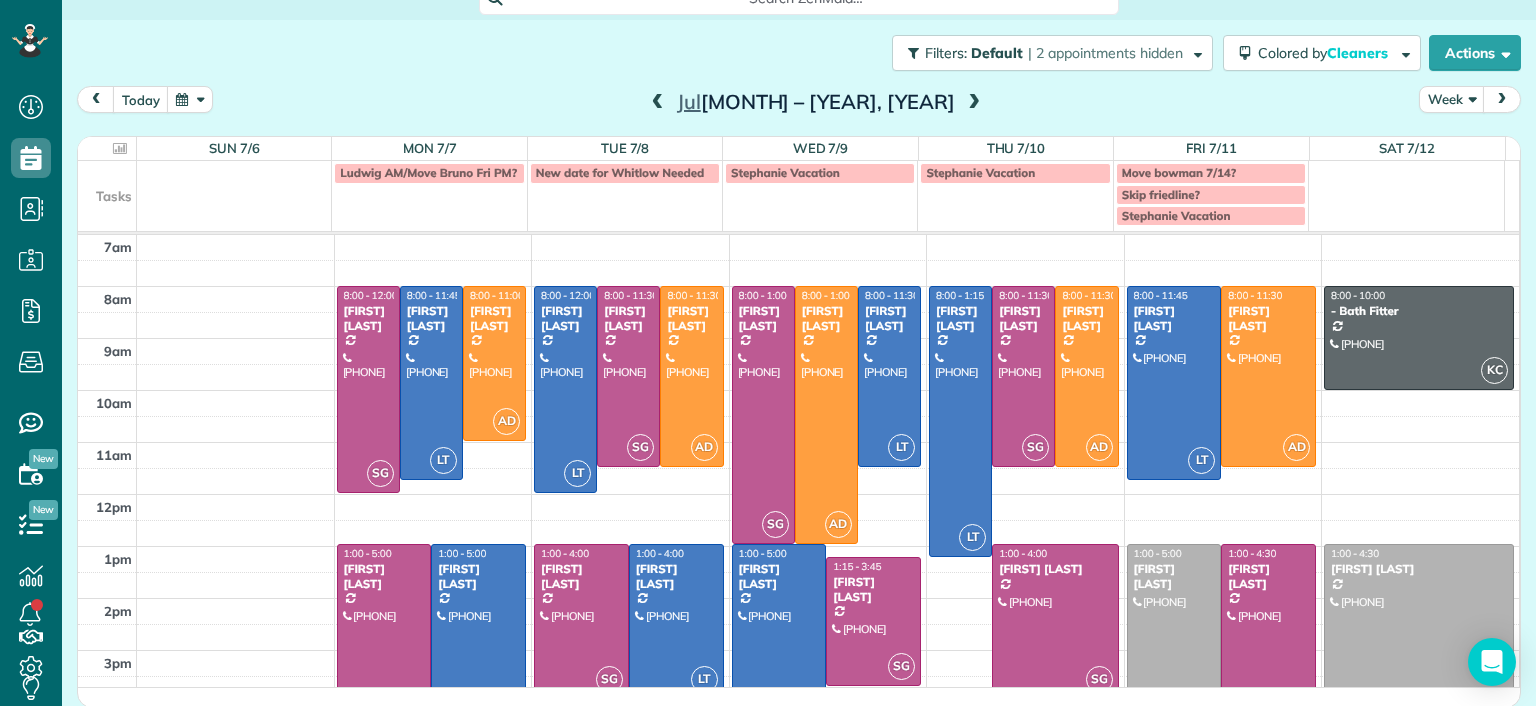 click at bounding box center (974, 103) 